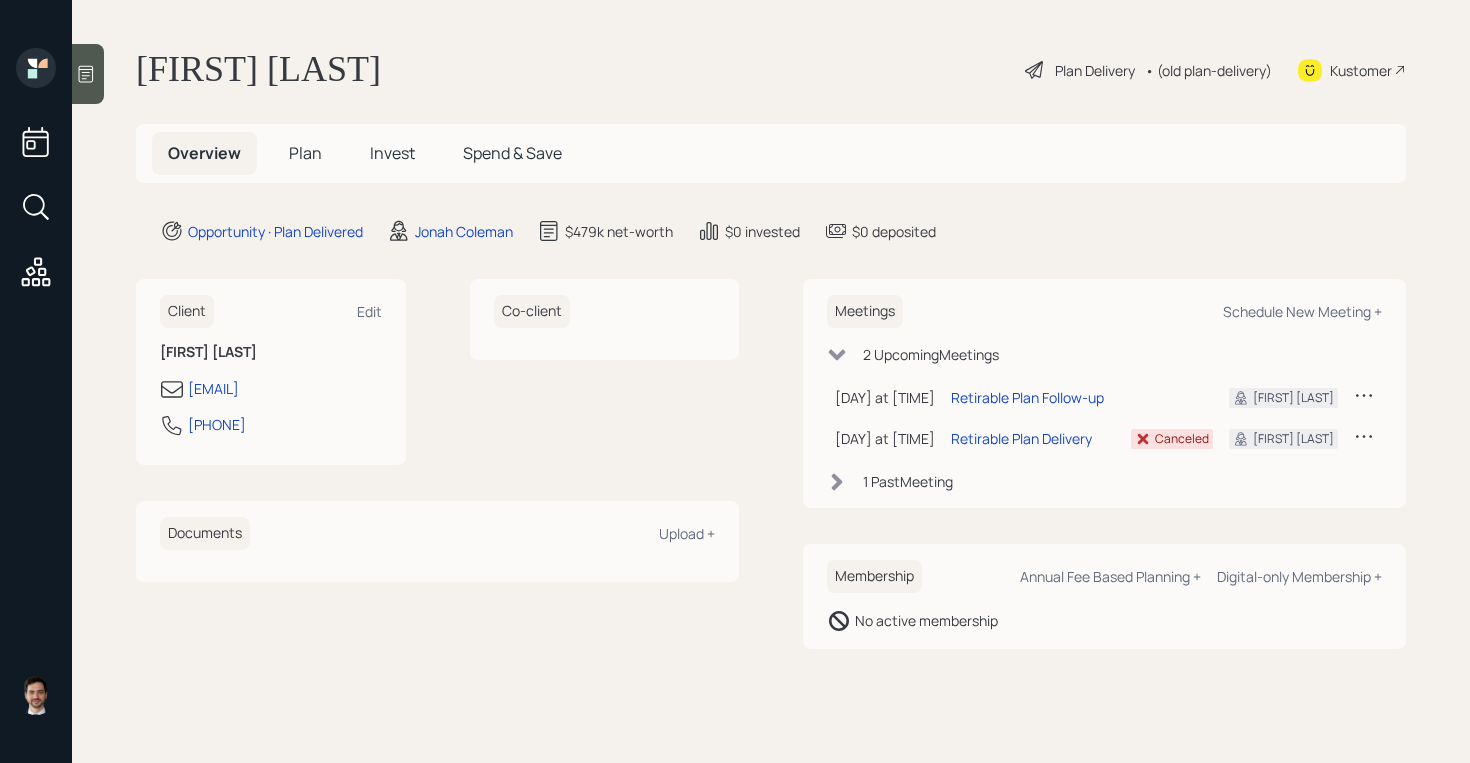 scroll, scrollTop: 0, scrollLeft: 0, axis: both 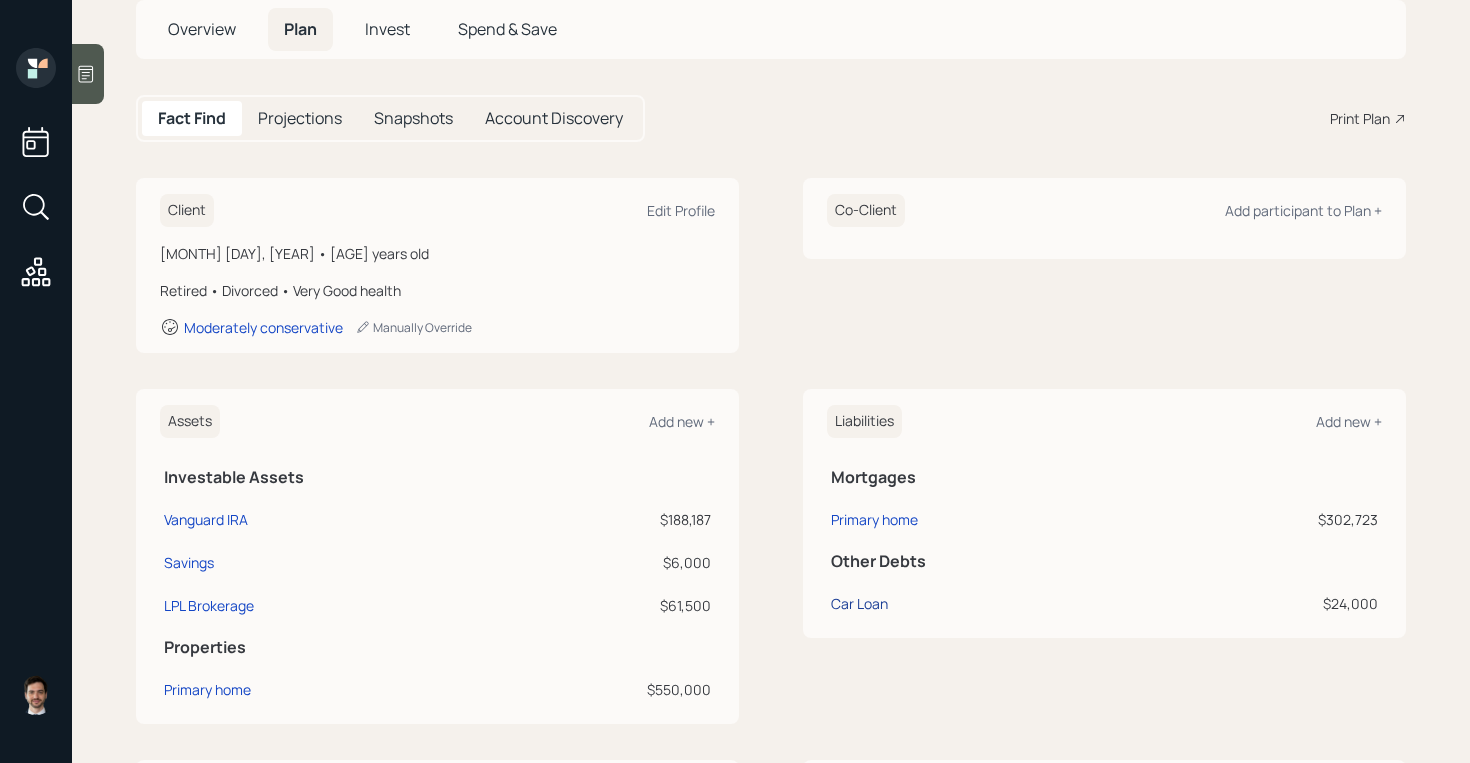 click on "Car Loan" at bounding box center (206, 519) 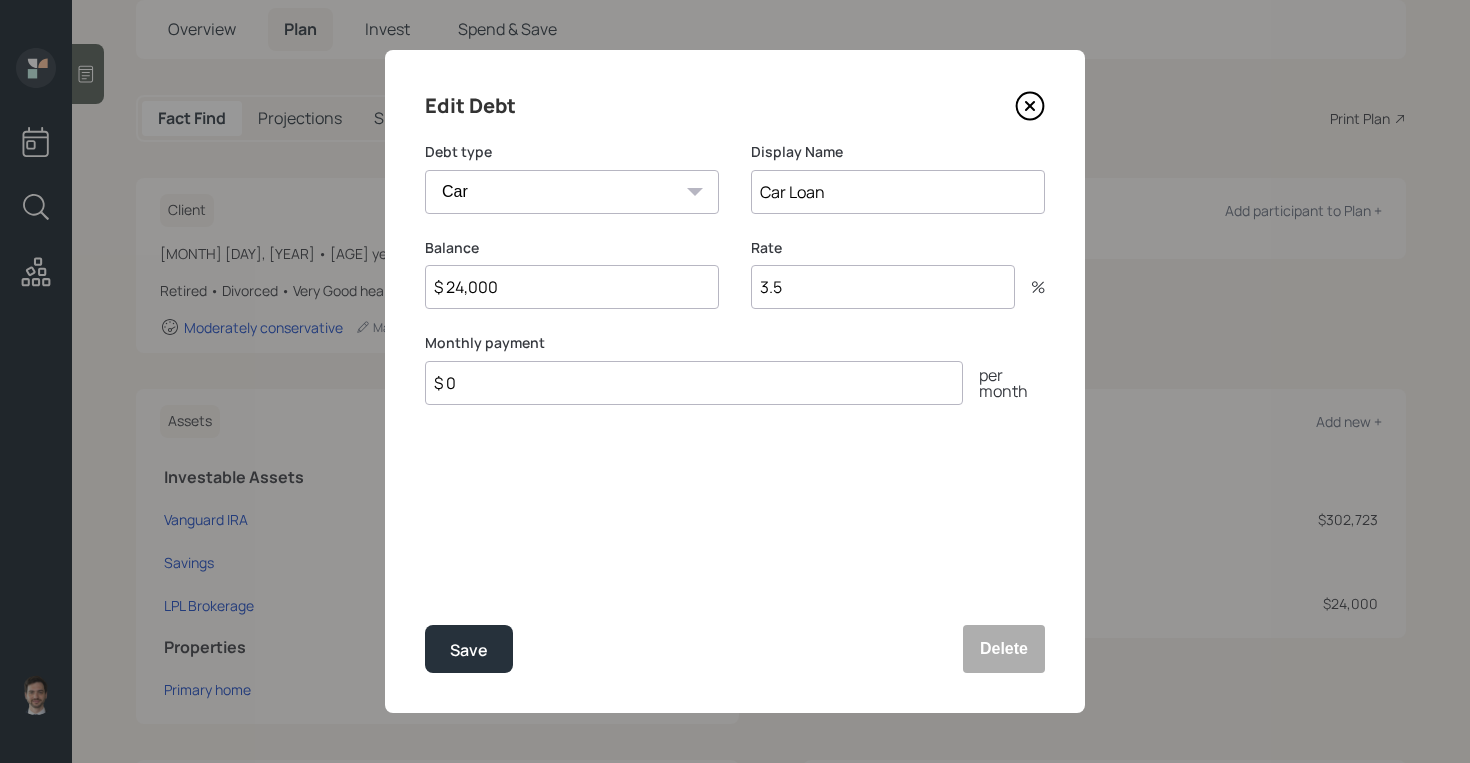 click on "$ 24,000" at bounding box center (572, 287) 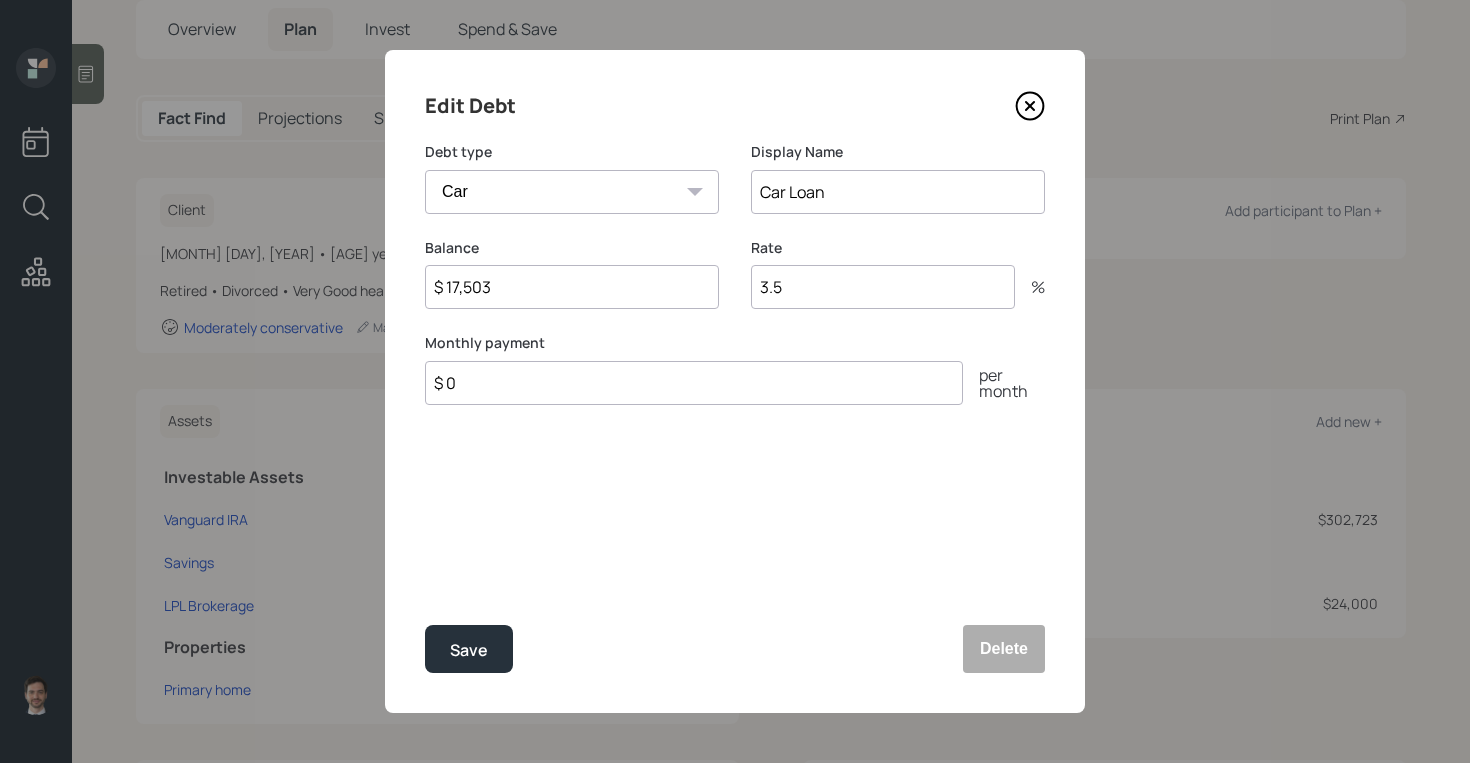 type on "$ 17,503" 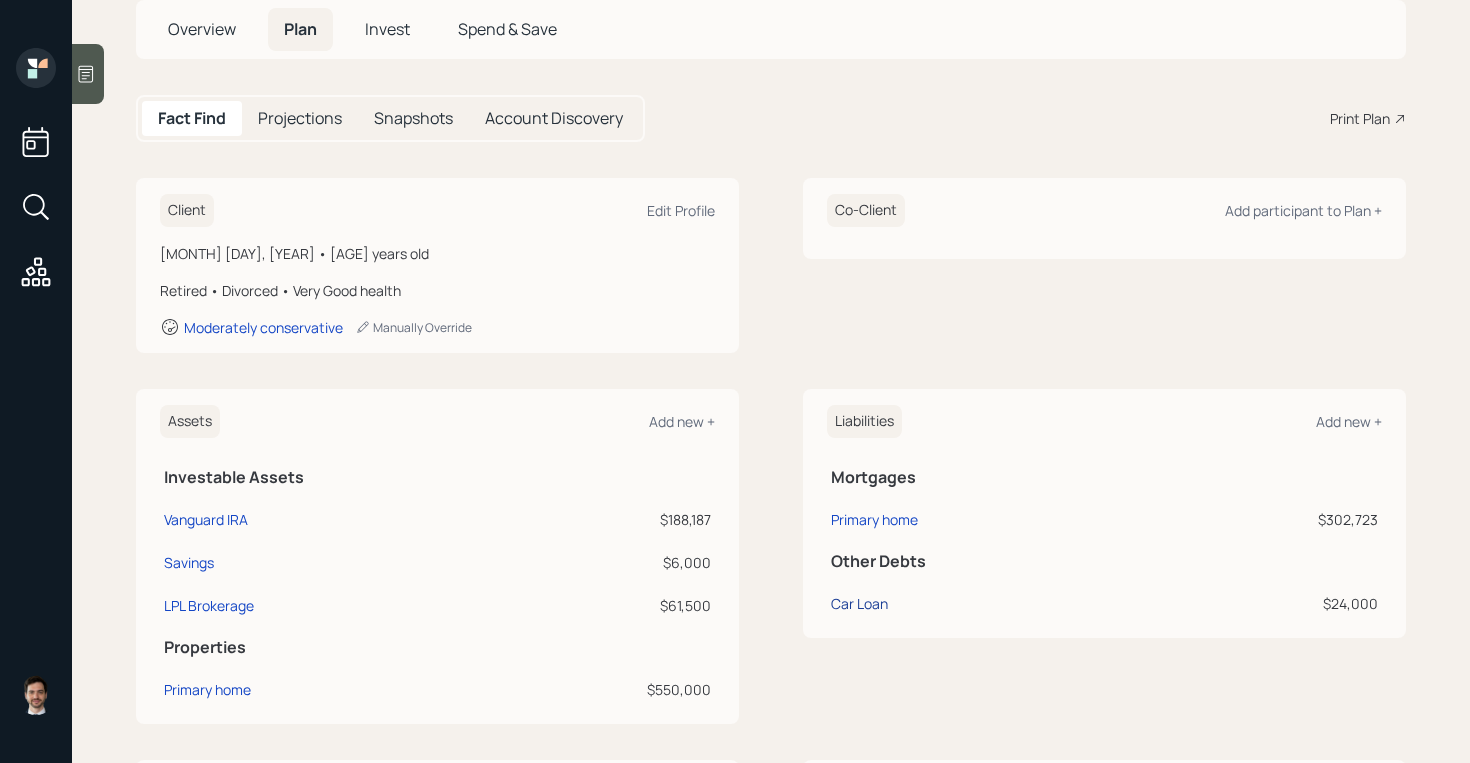 click on "Car Loan" at bounding box center [206, 519] 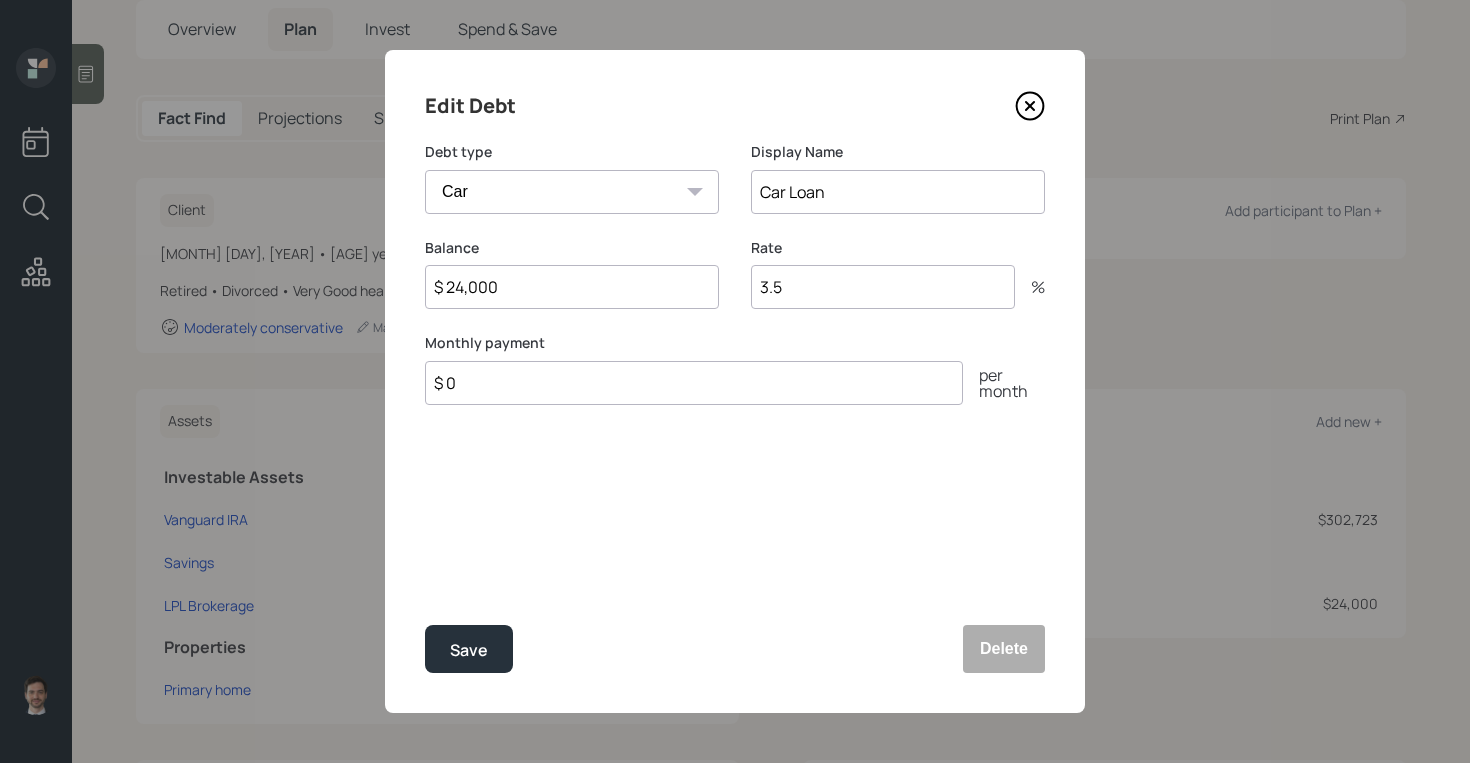 click on "$ 0" at bounding box center (694, 383) 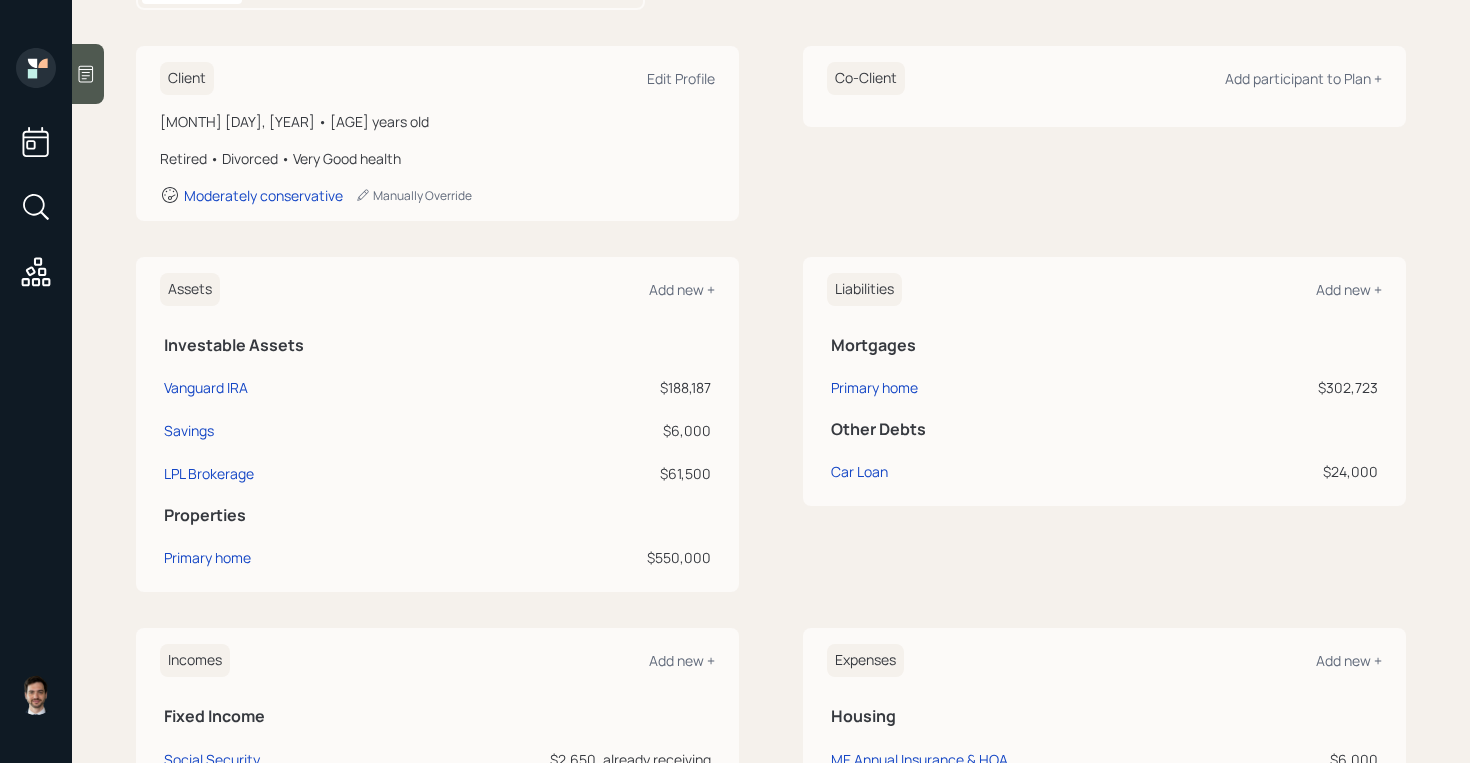 scroll, scrollTop: 234, scrollLeft: 0, axis: vertical 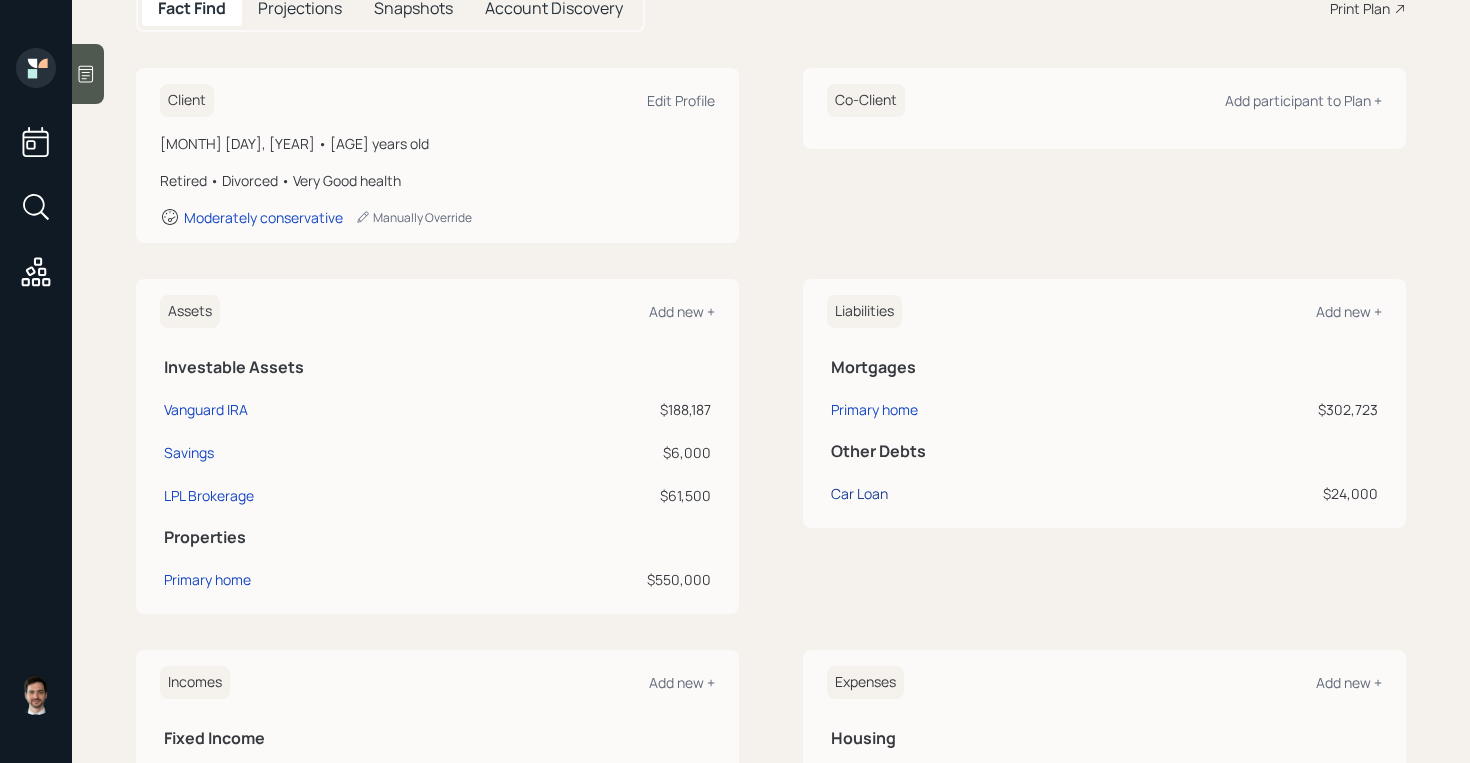 click on "Car Loan" at bounding box center [206, 409] 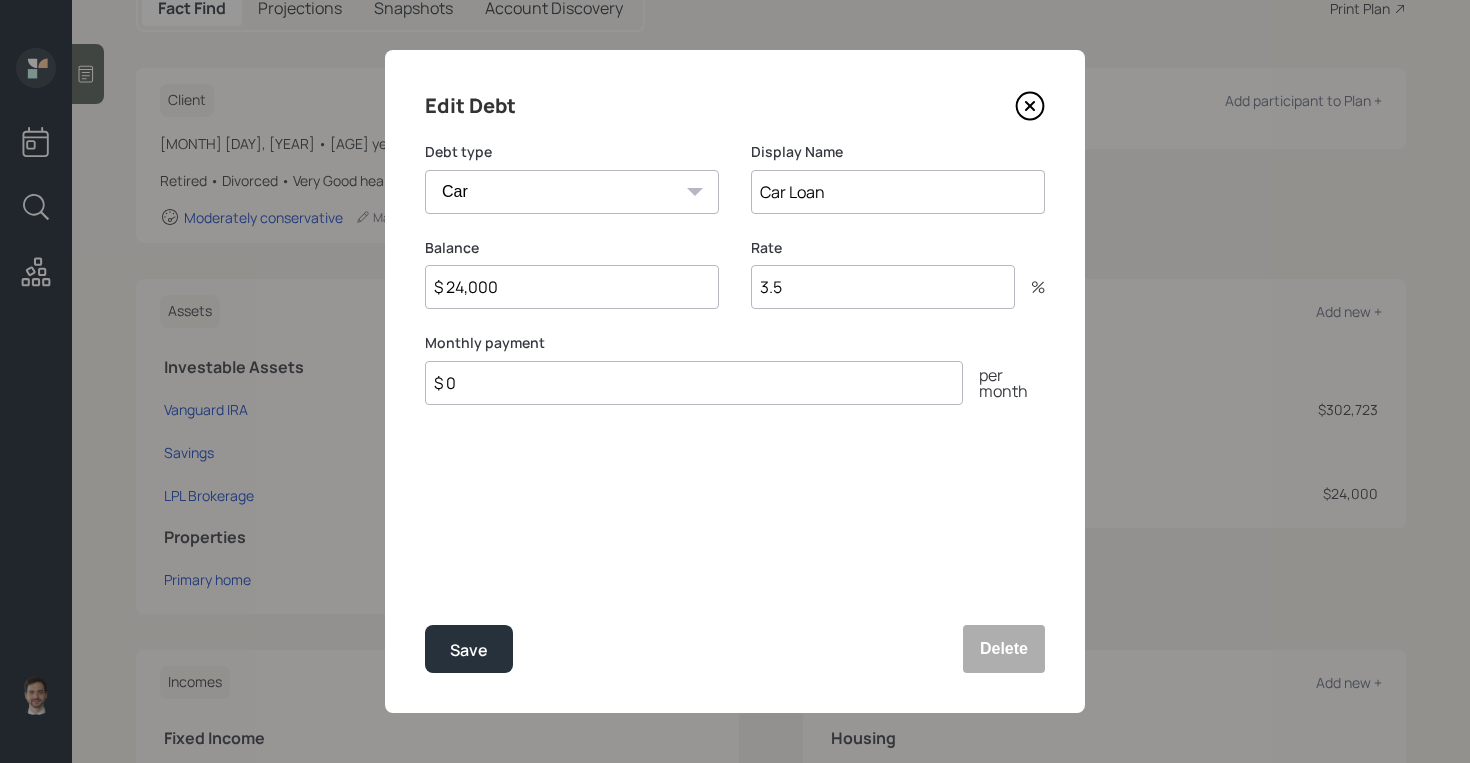 click on "$ 24,000" at bounding box center [572, 287] 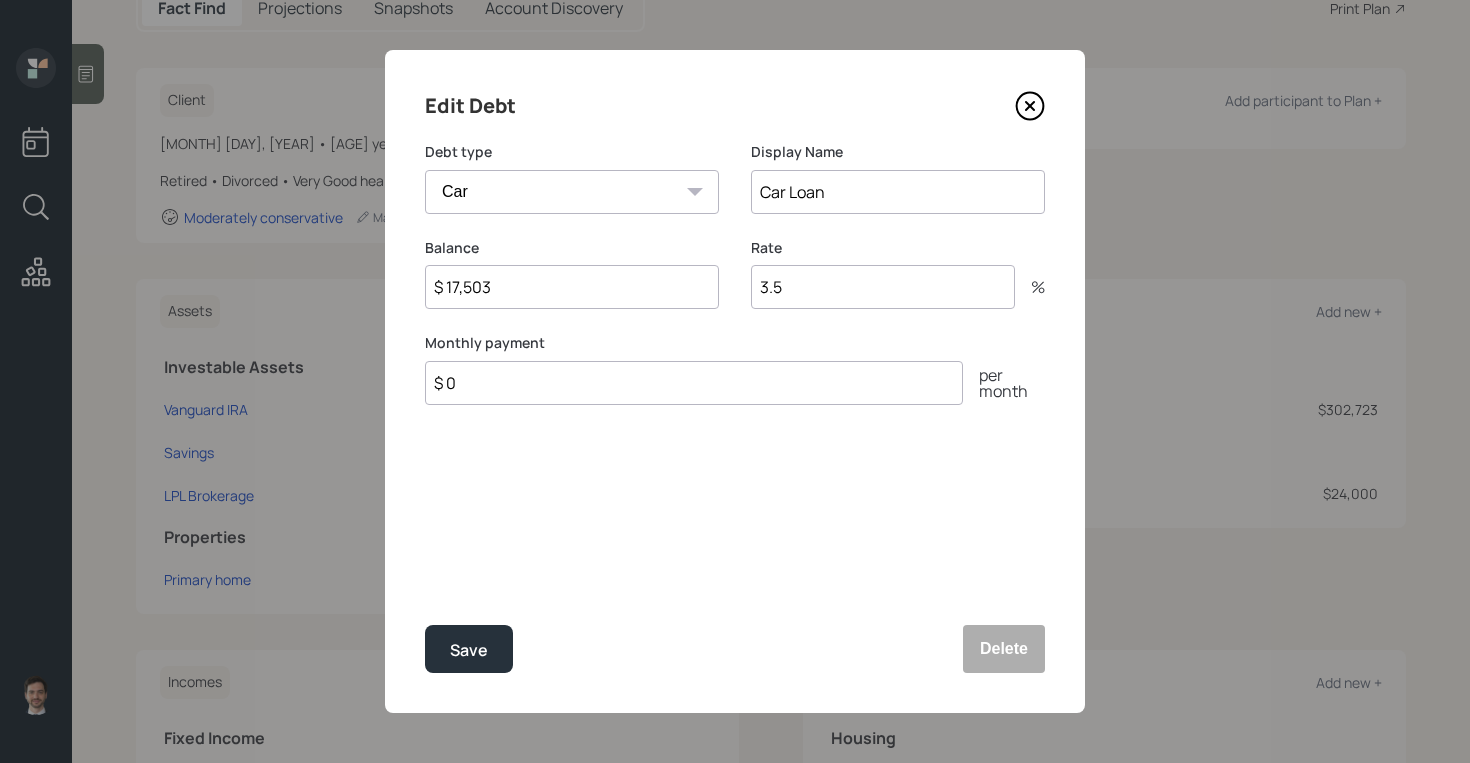 type on "$ 17,503" 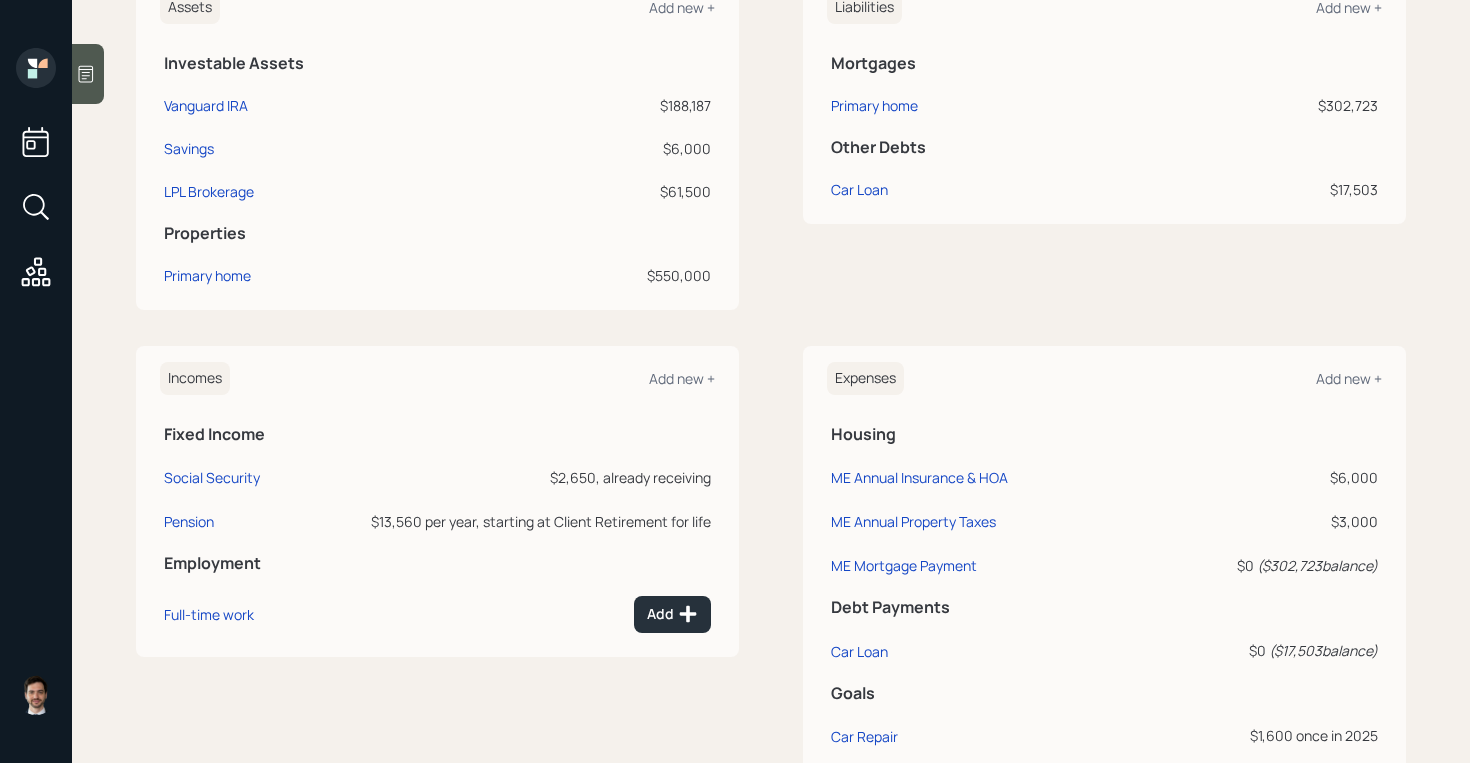 scroll, scrollTop: 540, scrollLeft: 0, axis: vertical 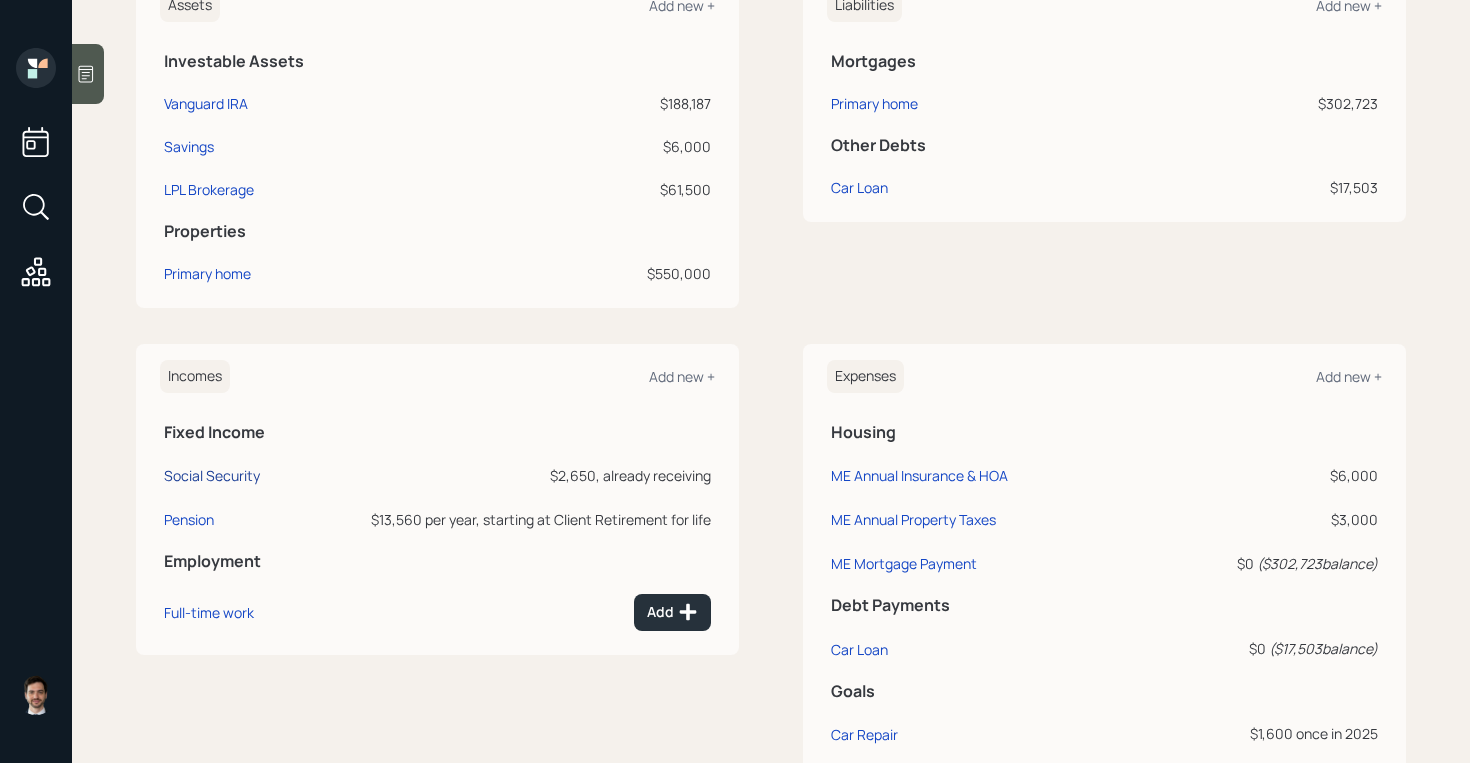 click on "Social Security" at bounding box center (212, 475) 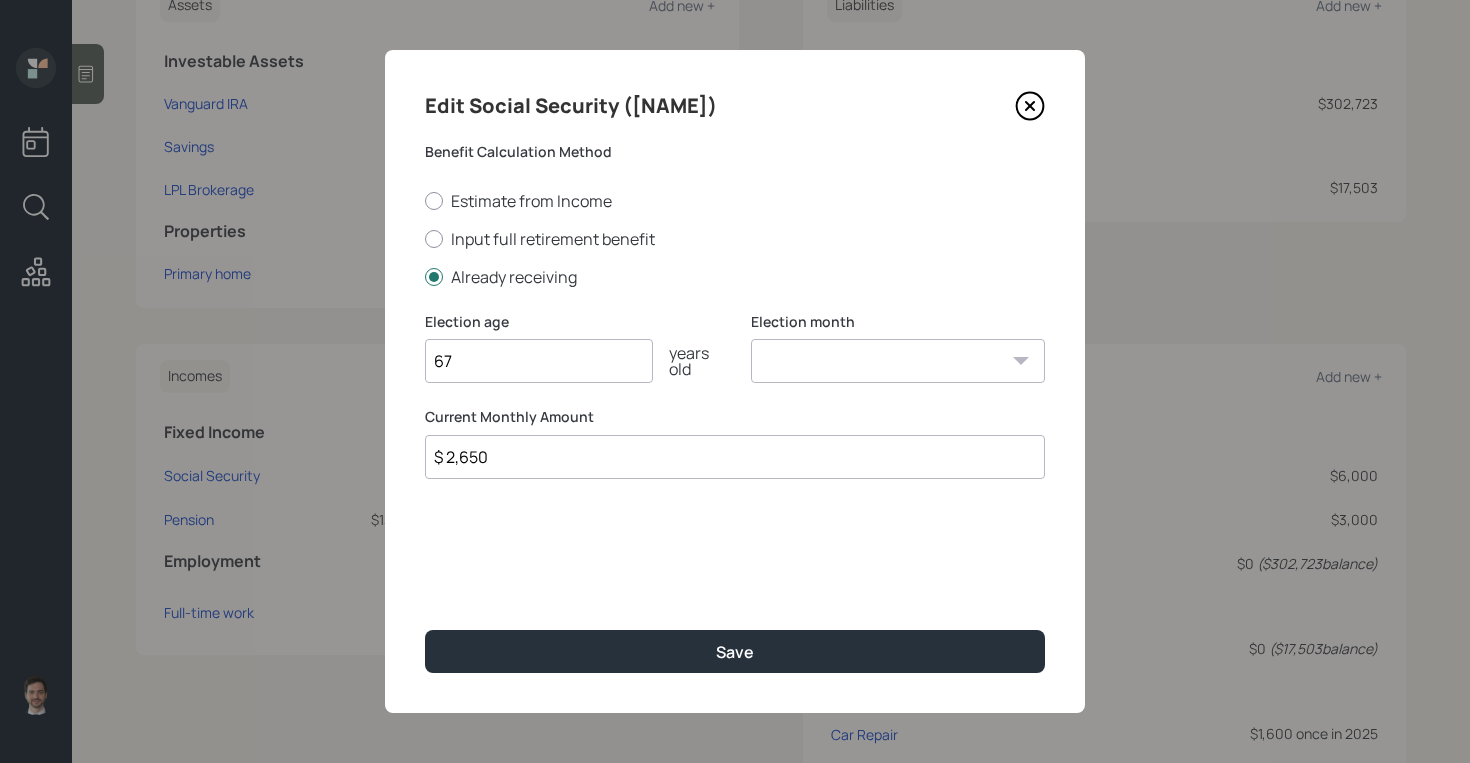 click on "$ 2,650" at bounding box center (735, 457) 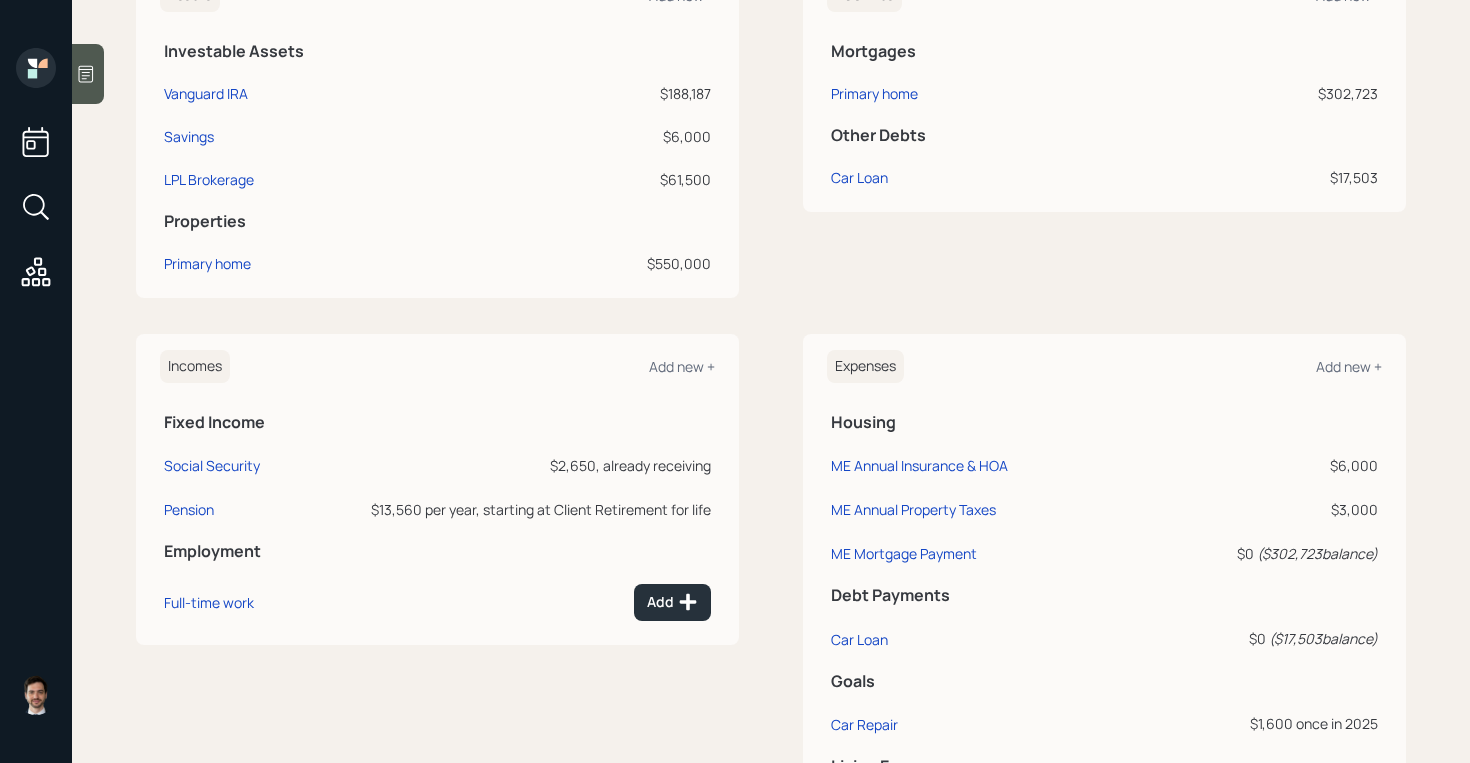 scroll, scrollTop: 585, scrollLeft: 0, axis: vertical 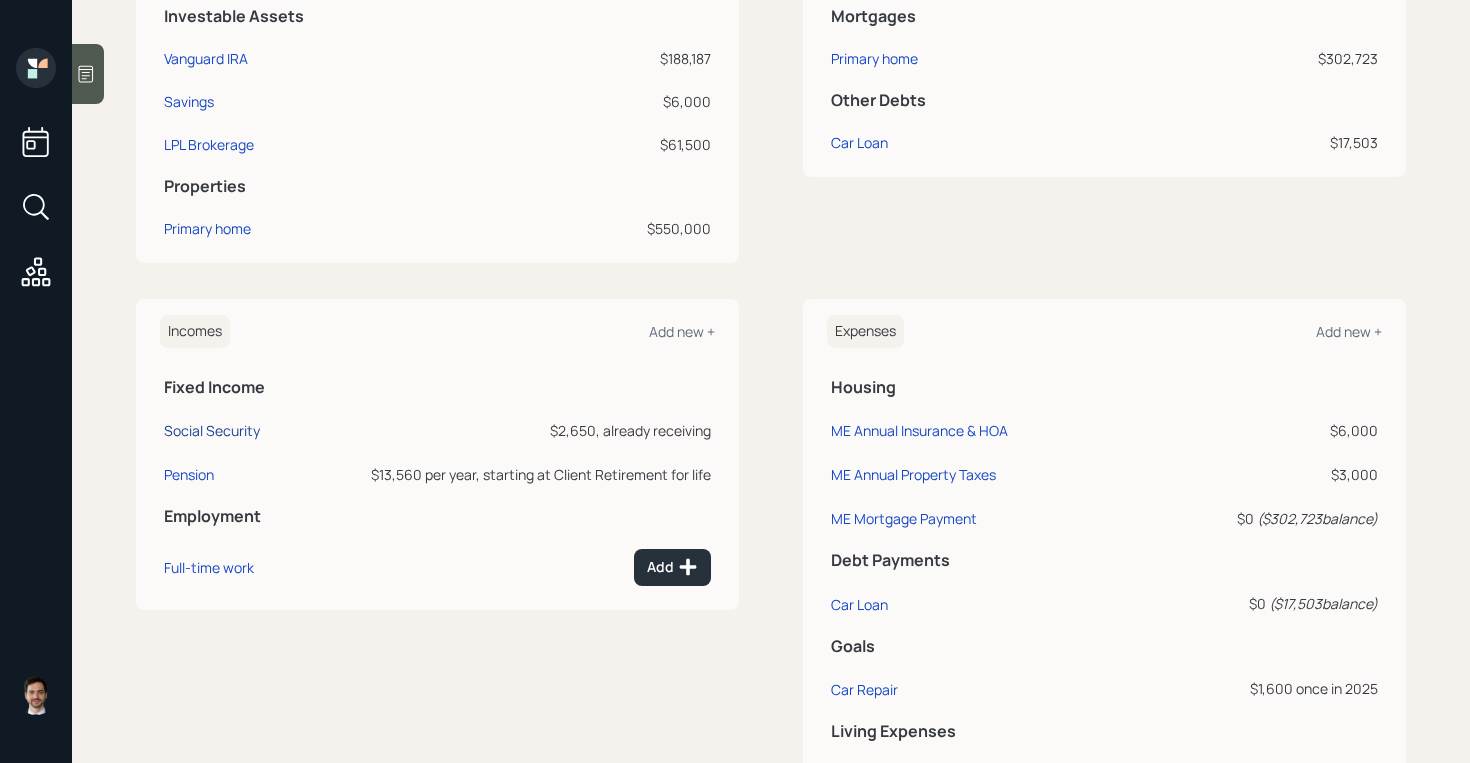 click on "Social Security" at bounding box center (212, 430) 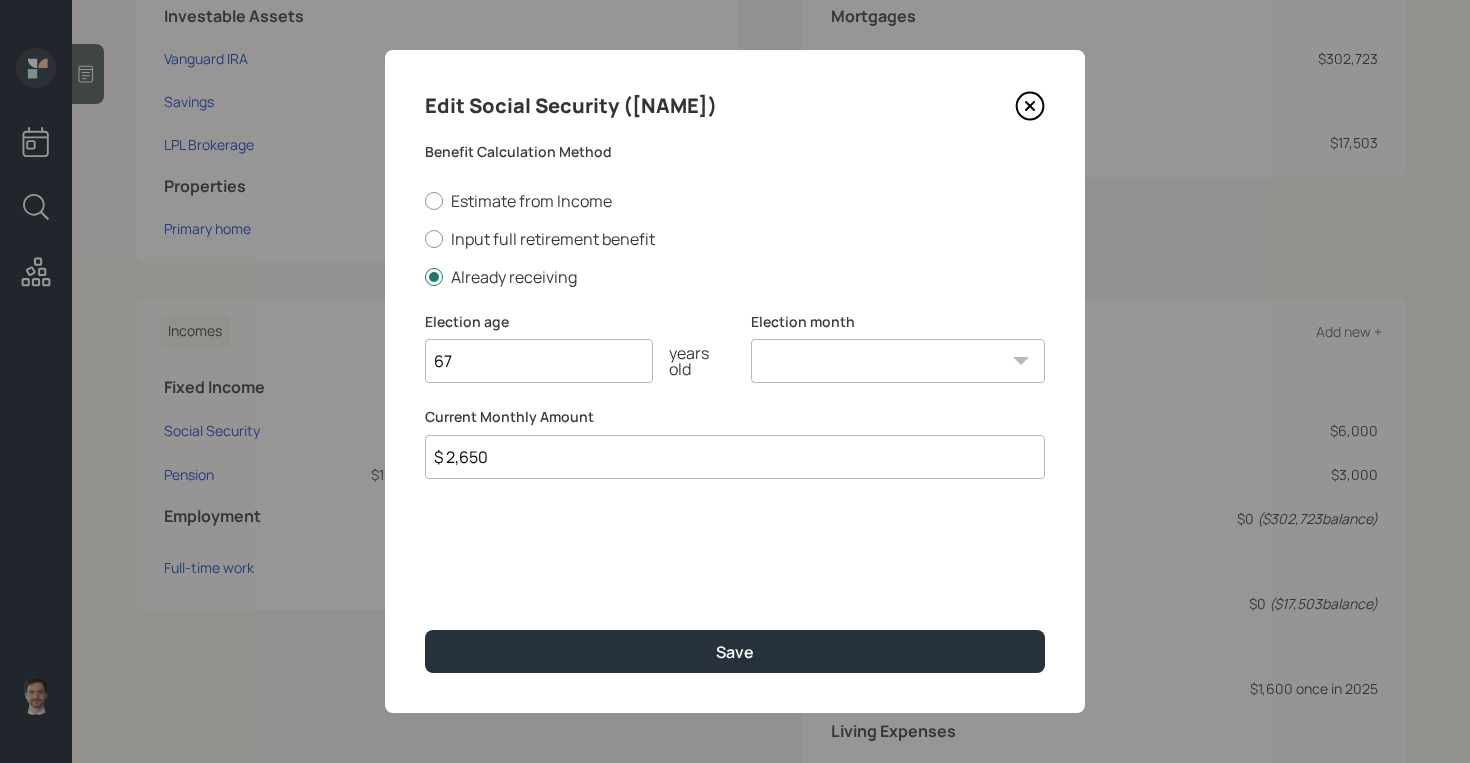 click on "$ 2,650" at bounding box center [735, 457] 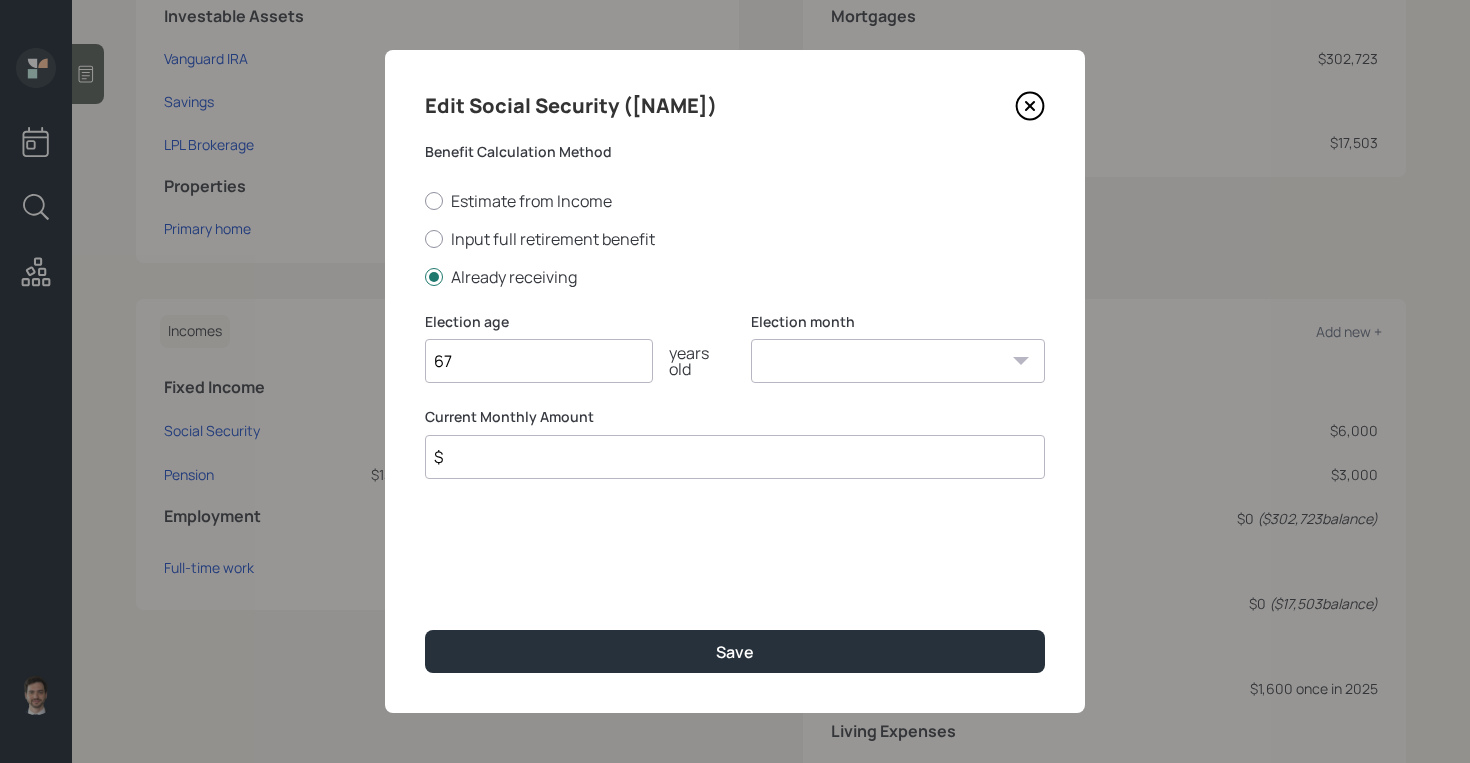 click on "$" at bounding box center (735, 457) 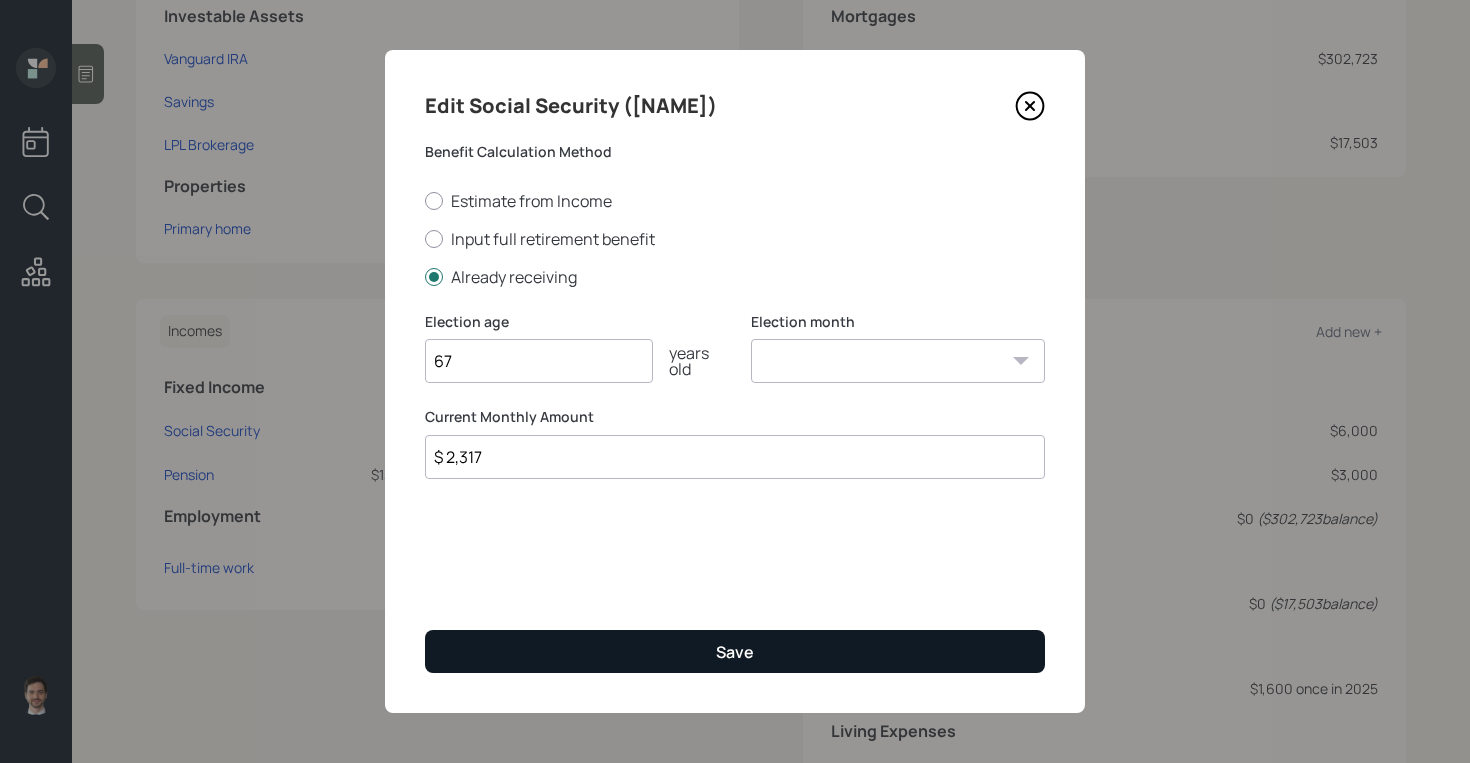 type on "$ 2,317" 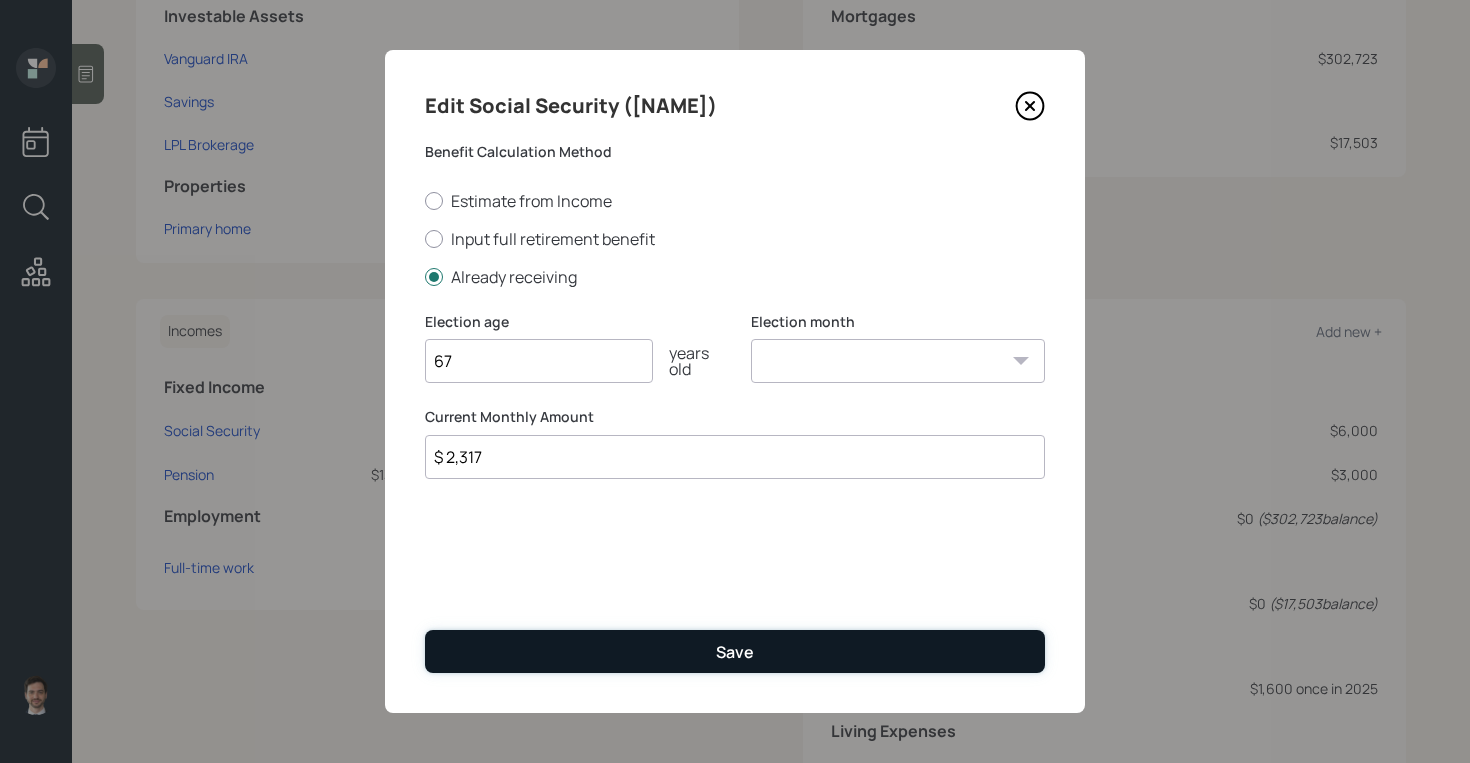 click on "Save" at bounding box center [735, 651] 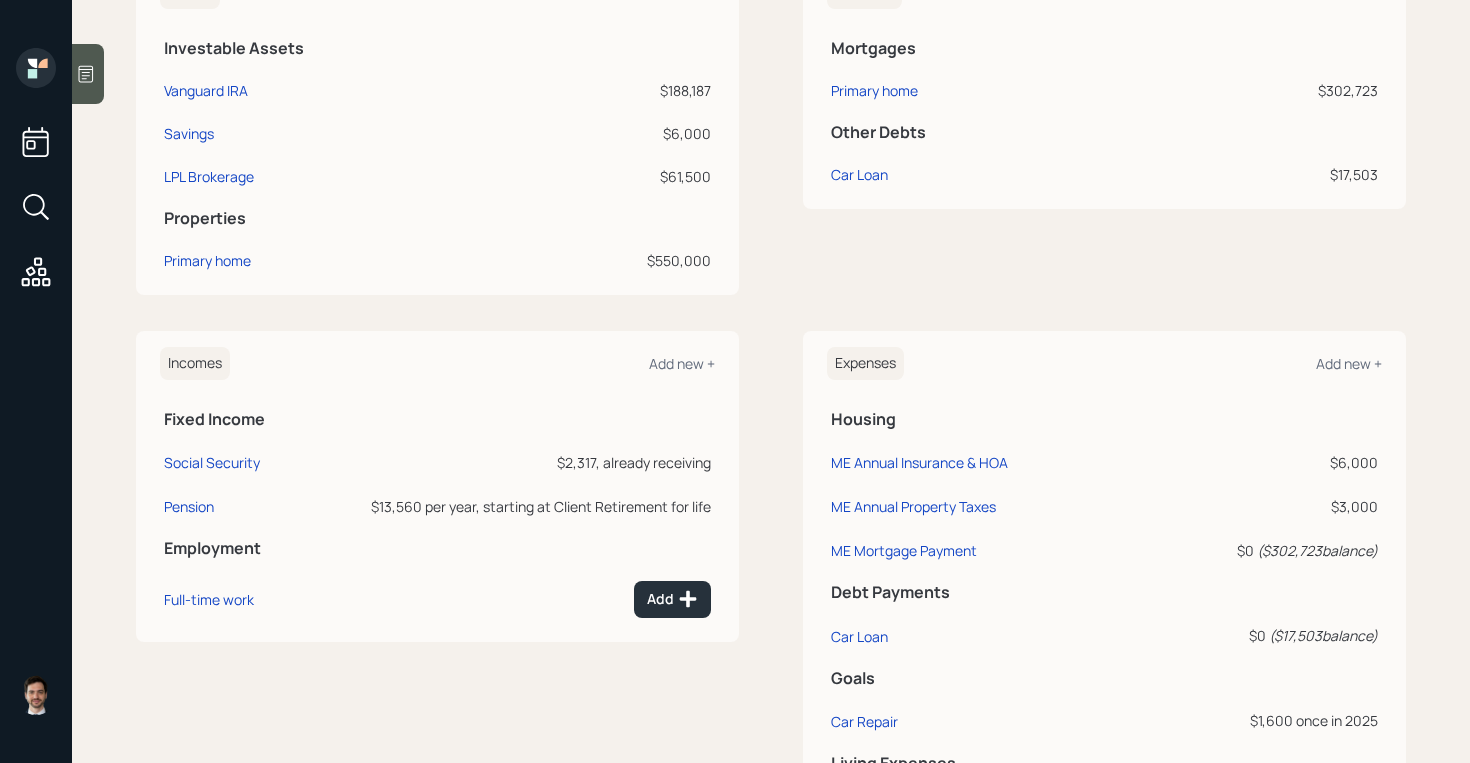 scroll, scrollTop: 552, scrollLeft: 0, axis: vertical 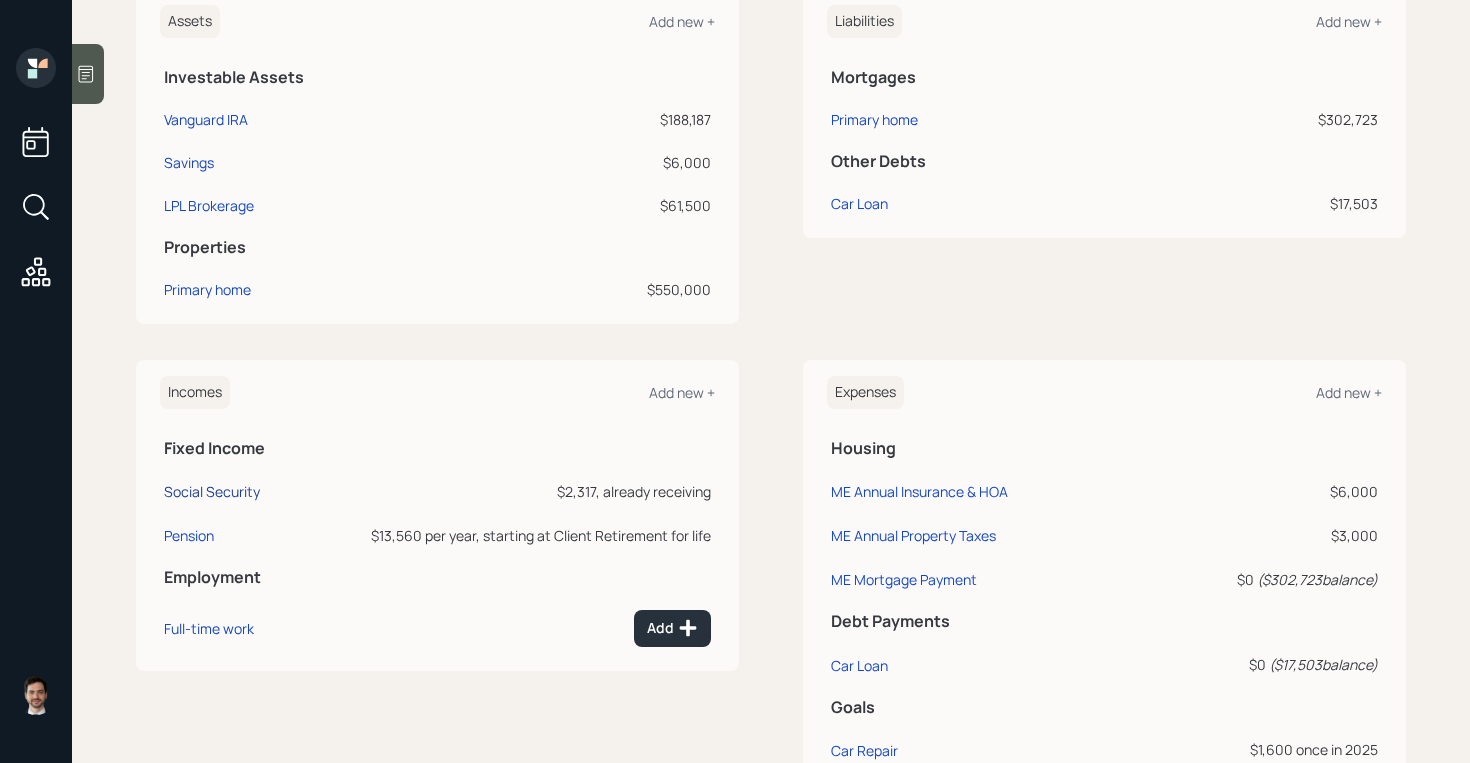 click on "Social Security" at bounding box center (212, 491) 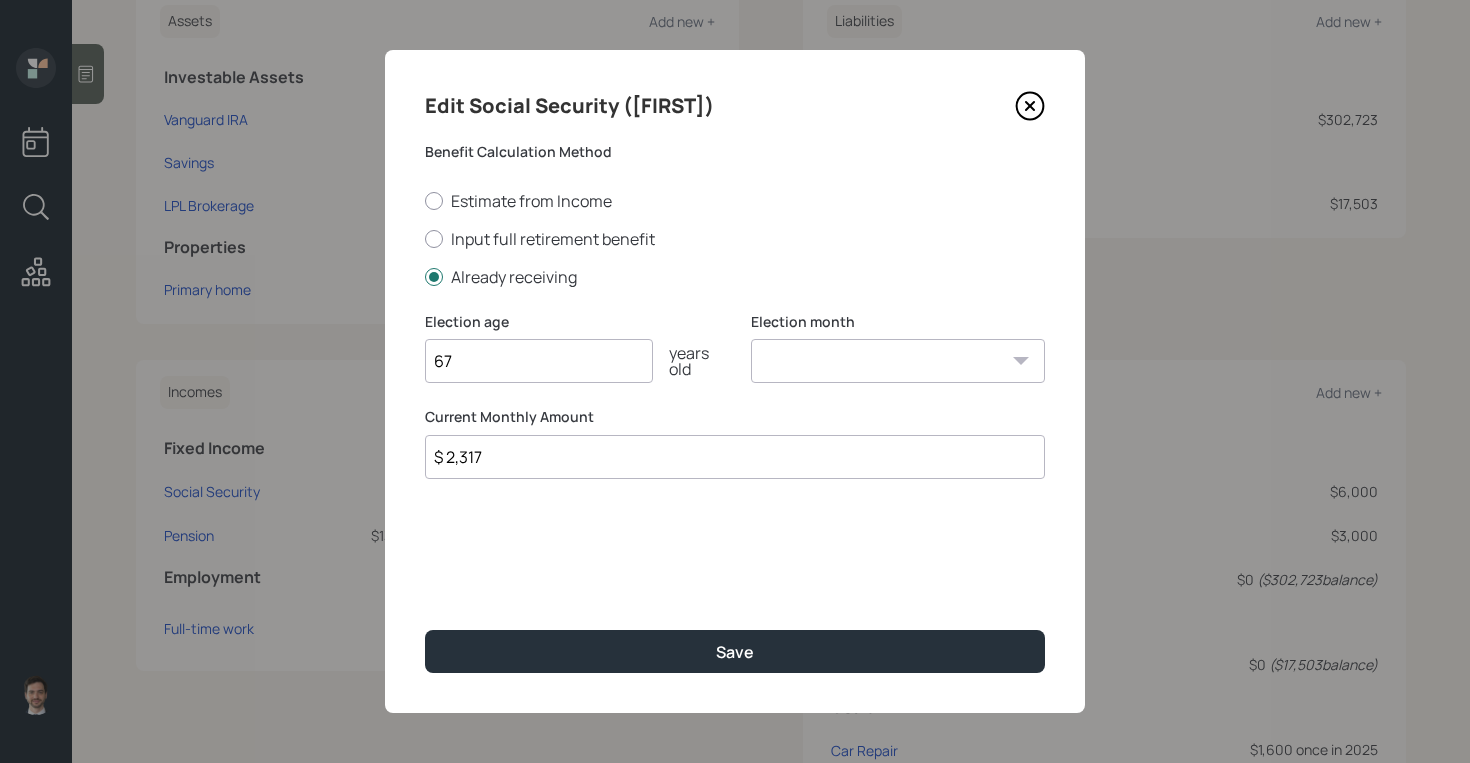 click at bounding box center (1030, 106) 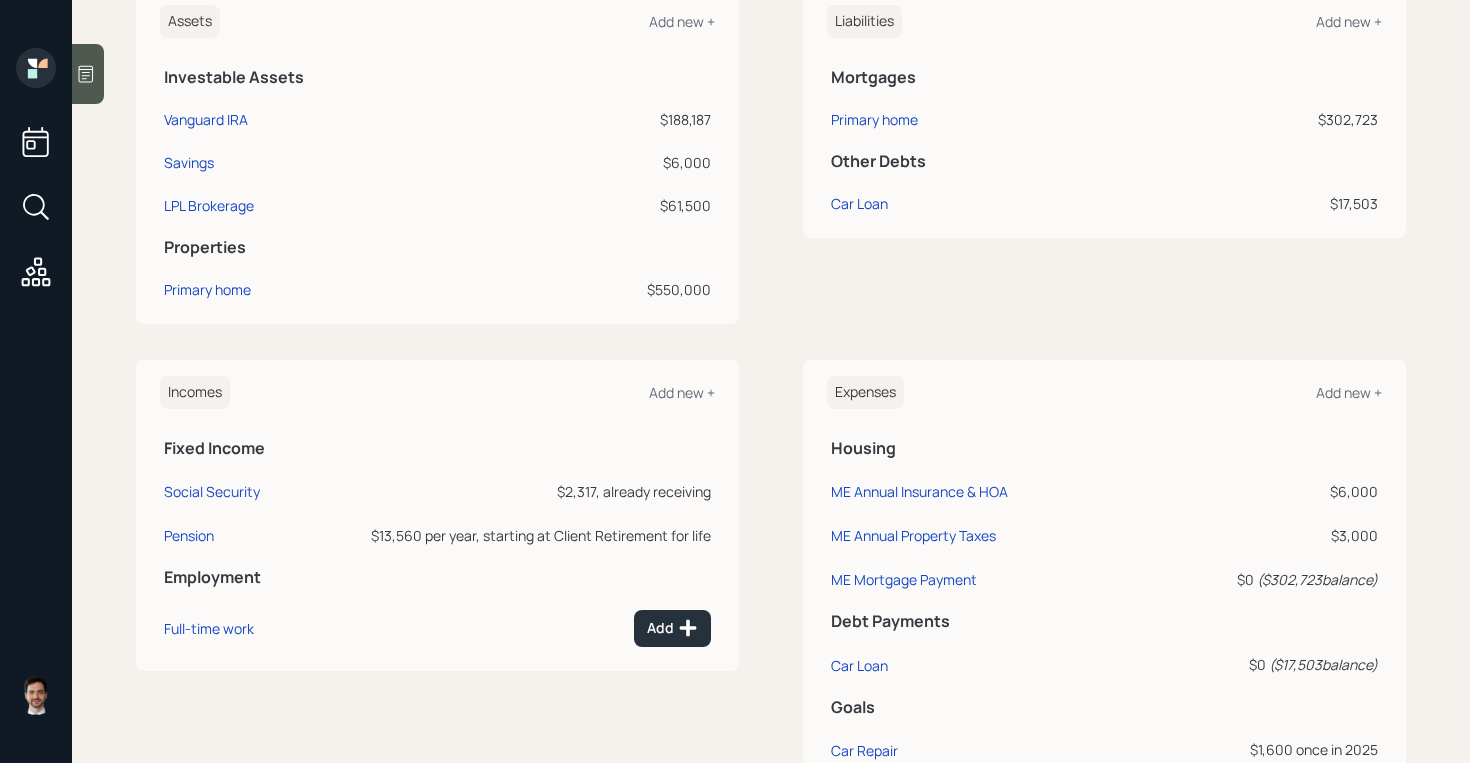click on "[FIRST] [LAST] Plan Delivery • (old plan-delivery) Kustomer Overview Plan Invest Spend & Save Fact Find Projections Snapshots Account Discovery Print Plan Client Edit Profile [MONTH] [DAY], [YEAR] • [AGE] years old Retired • Divorced • Very Good health Moderately conservative Manually Override Co-Client Add participant to Plan + Assets Add new + Investable Assets Vanguard IRA $[AMOUNT] Savings $[AMOUNT] LPL Brokerage $[AMOUNT] Properties Primary home $[AMOUNT] Liabilities Add new + Mortgages Primary home $[AMOUNT] Other Debts Car Loan $[AMOUNT] Incomes Add new + Fixed Income Social Security   $[AMOUNT], already receiving Pension   $[AMOUNT] per year, starting at Client Retirement for life Employment Full-time work   Add Expenses Add new + Housing ME Annual Insurance & HOA   $[AMOUNT] ME Annual Property Taxes   $[AMOUNT] ME Mortgage Payment   $0   ( $[AMOUNT]  balance) Debt Payments Car Loan   $0   ( $[AMOUNT]  balance) Goals Car Repair   $[AMOUNT]     once   in   [YEAR]   Living Expenses Post Retirement Living Expense   $[AMOUNT]   Add" at bounding box center (771, 381) 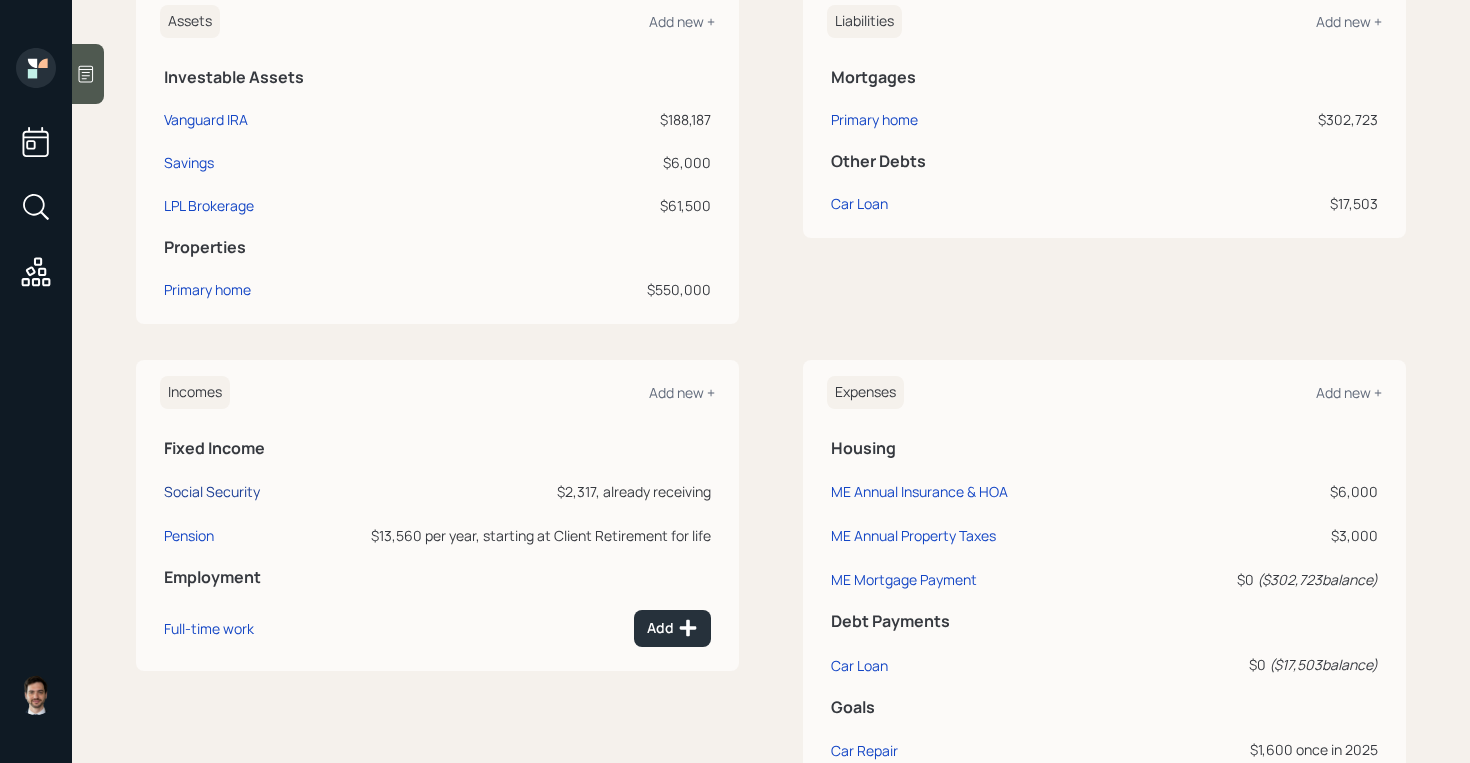 click on "Social Security" at bounding box center (212, 491) 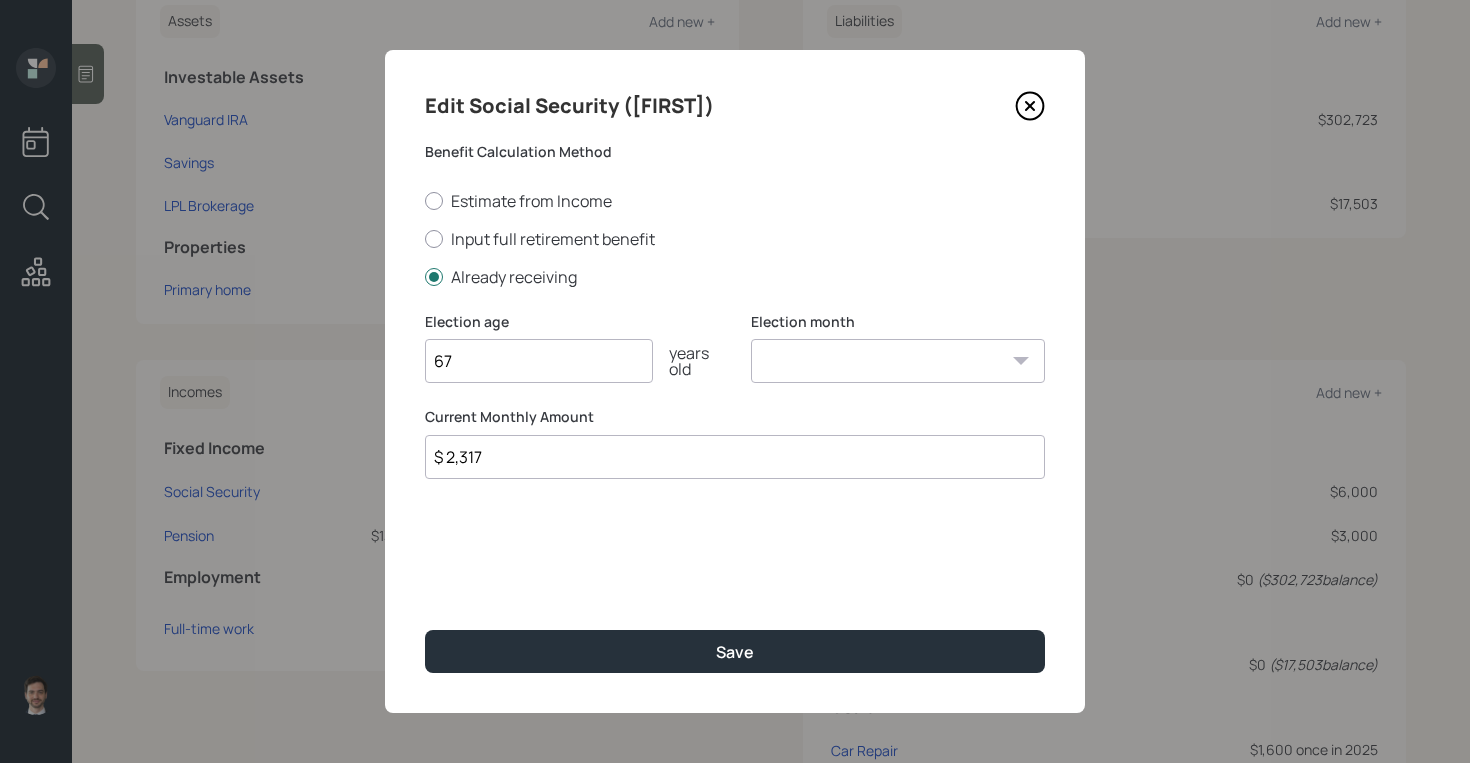 click at bounding box center [1030, 106] 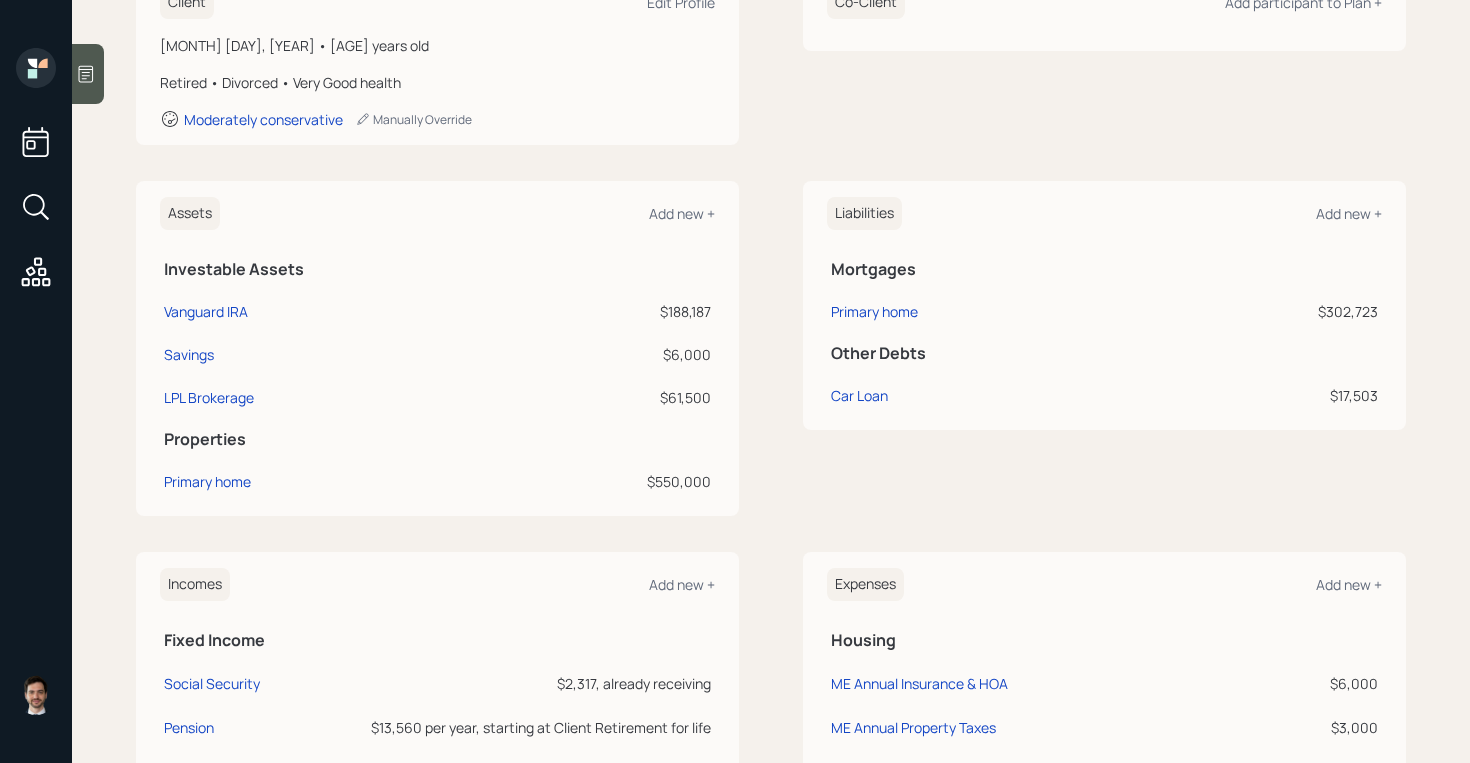scroll, scrollTop: 302, scrollLeft: 0, axis: vertical 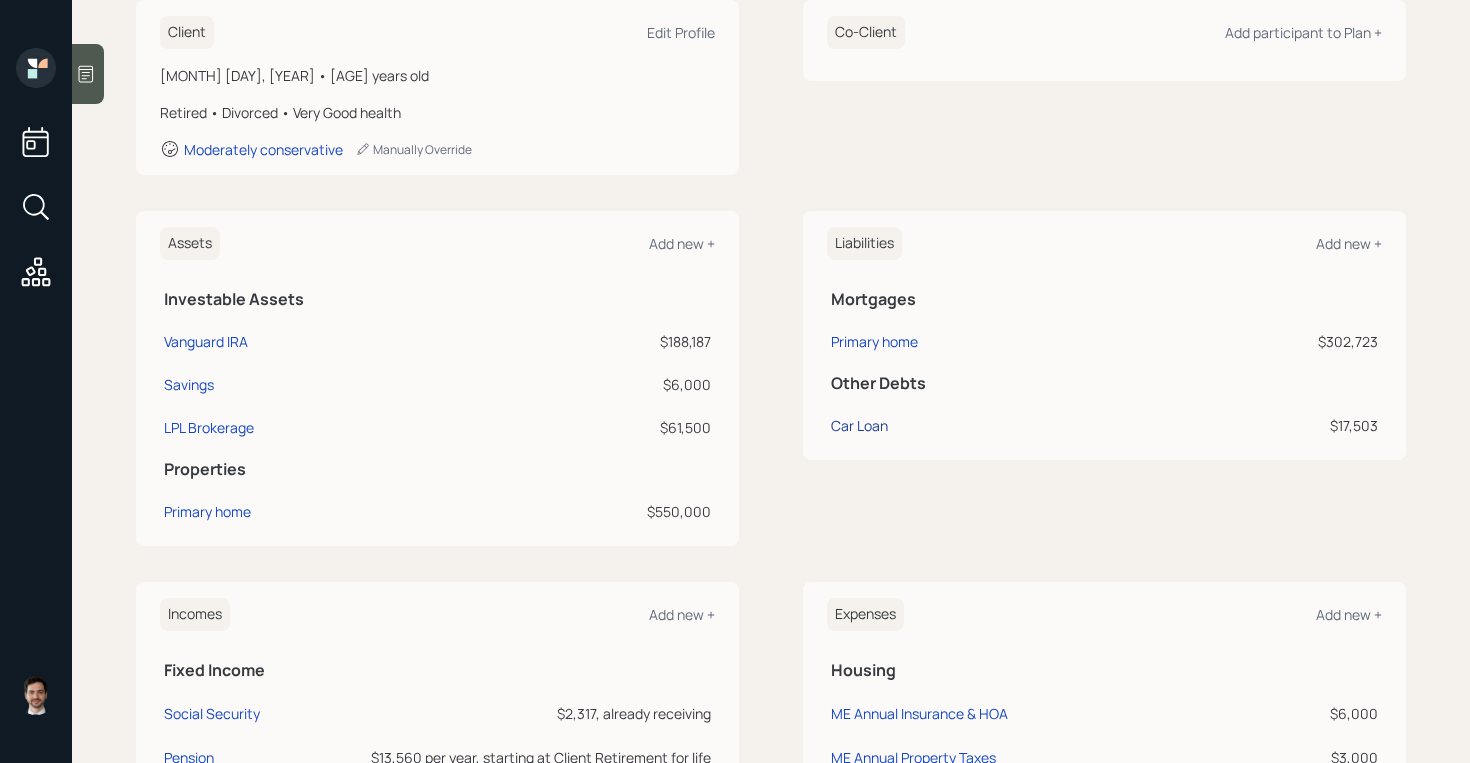 click on "Car Loan" at bounding box center (206, 341) 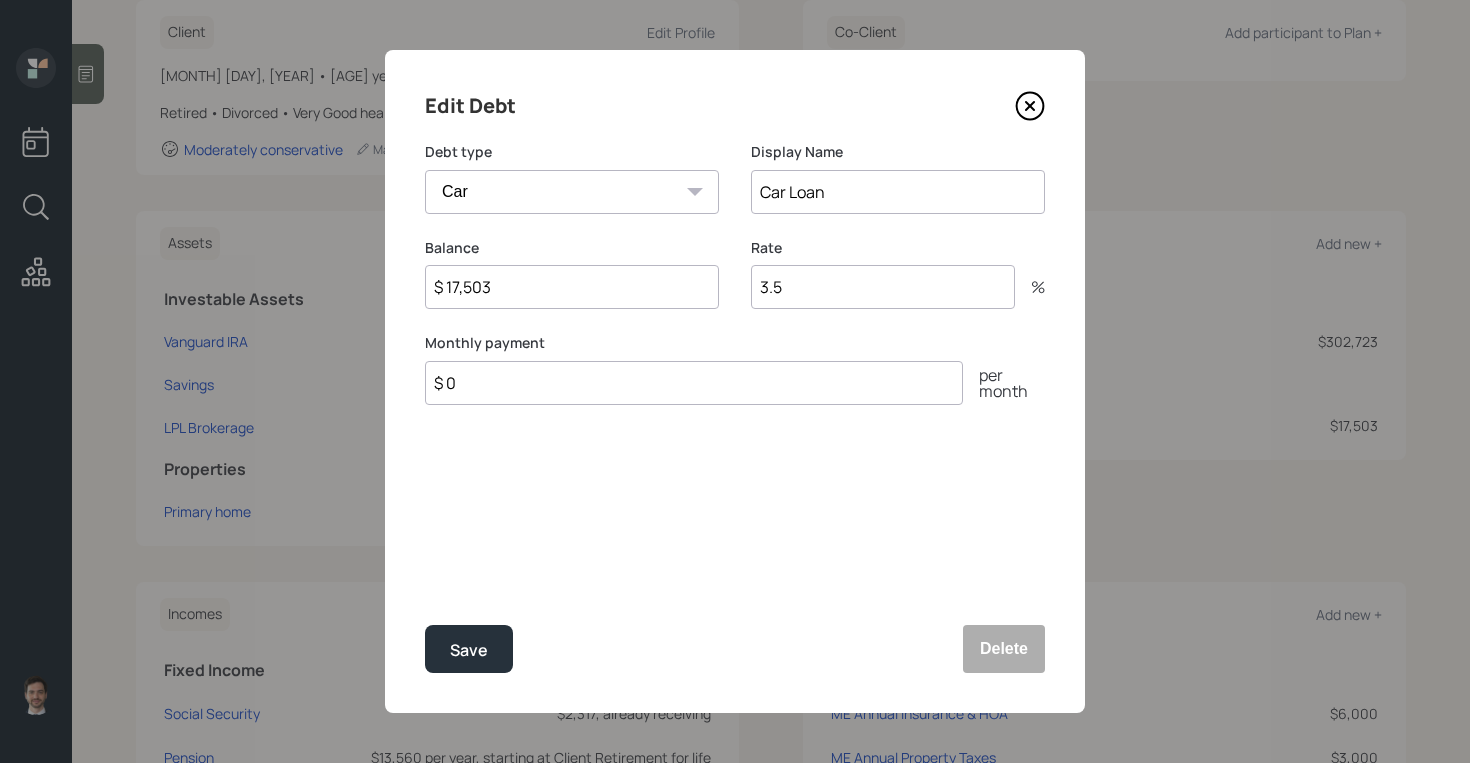 click on "$ 0" at bounding box center [694, 383] 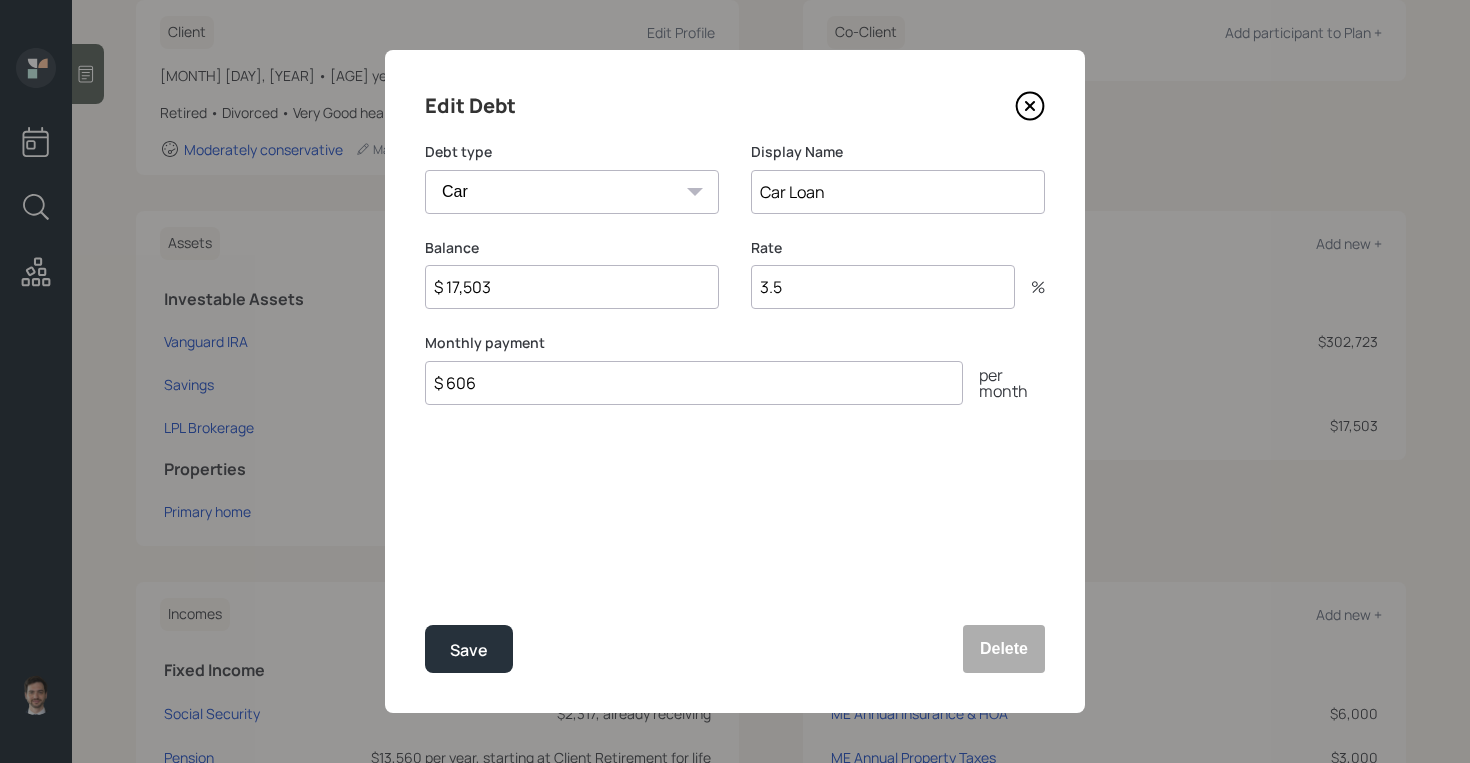 click on "3.5" at bounding box center [883, 287] 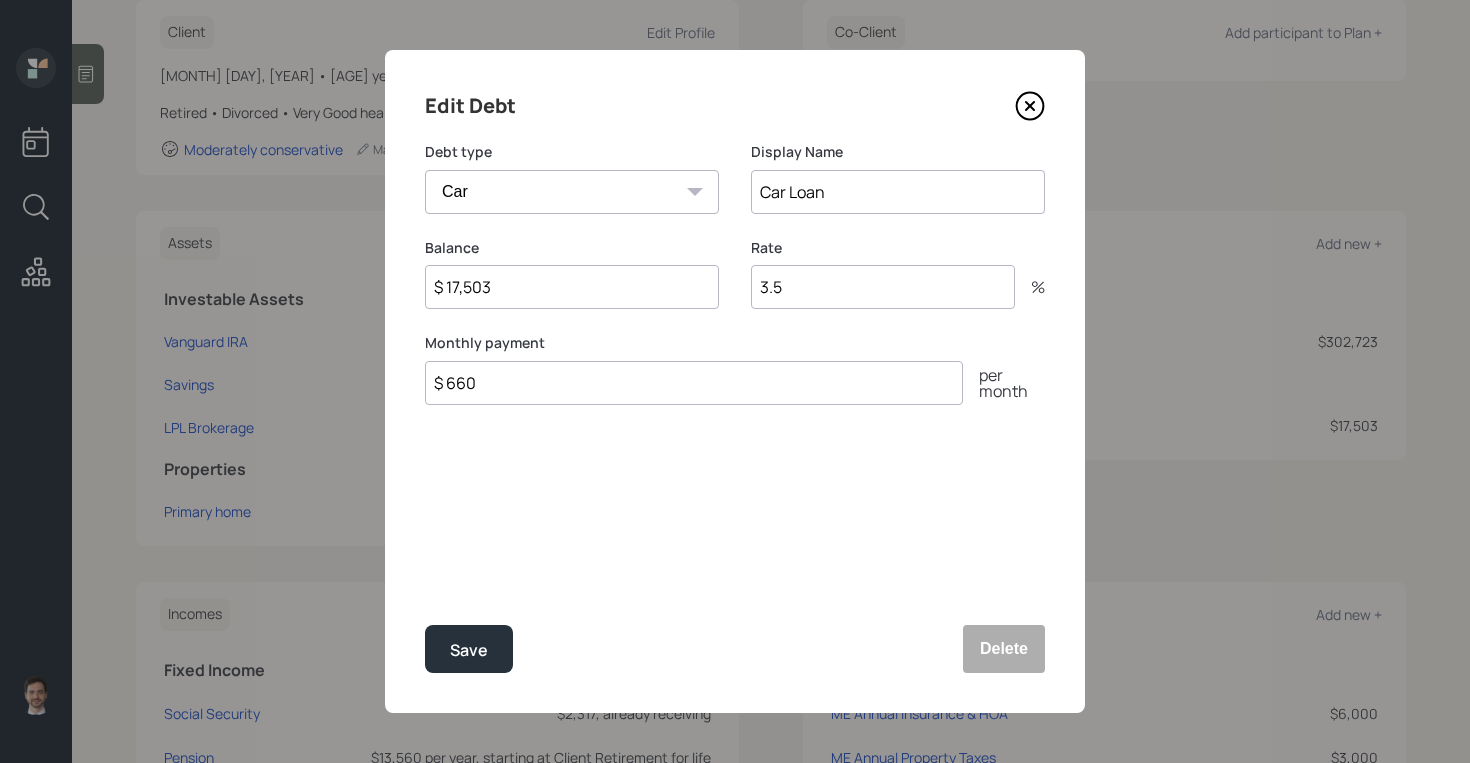 type on "$ 660" 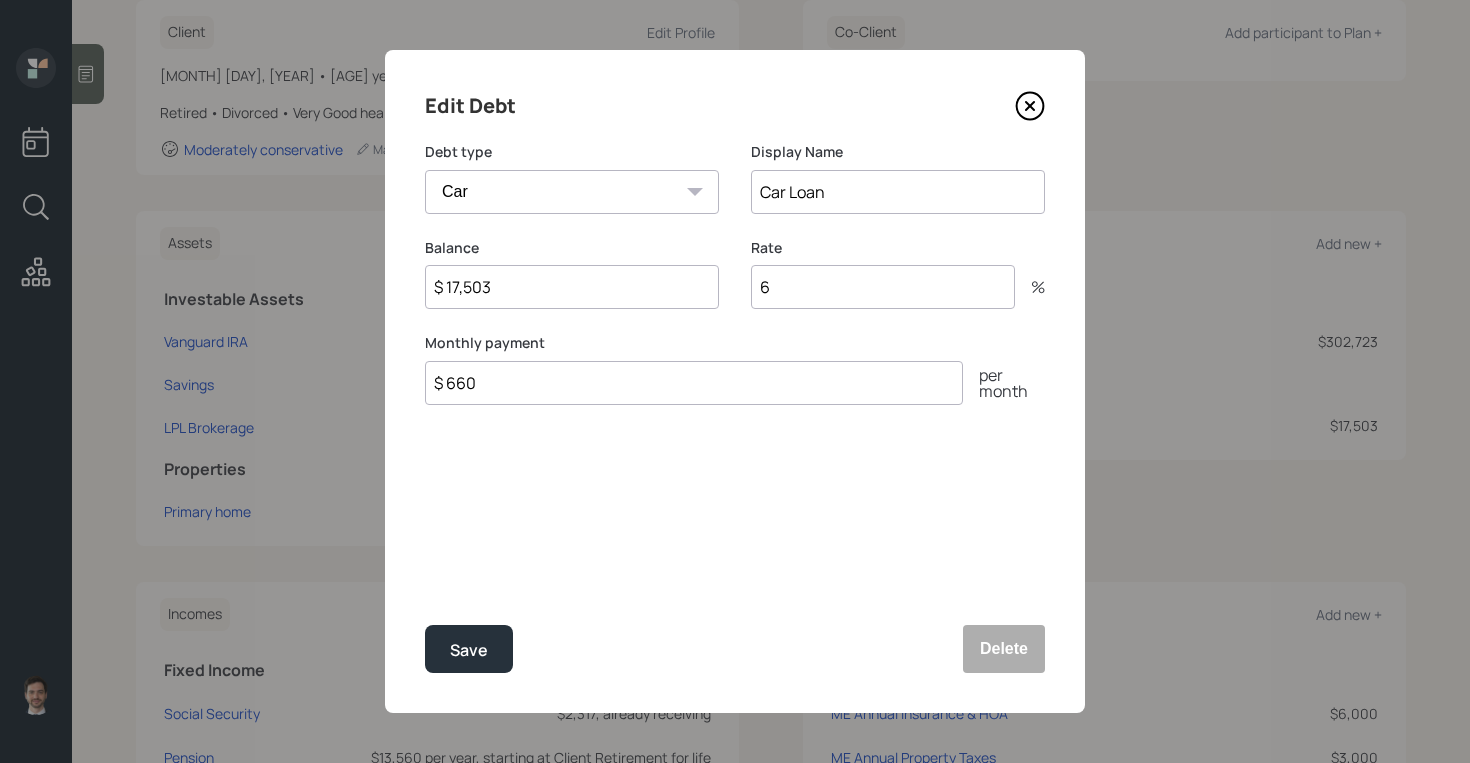 type on "6" 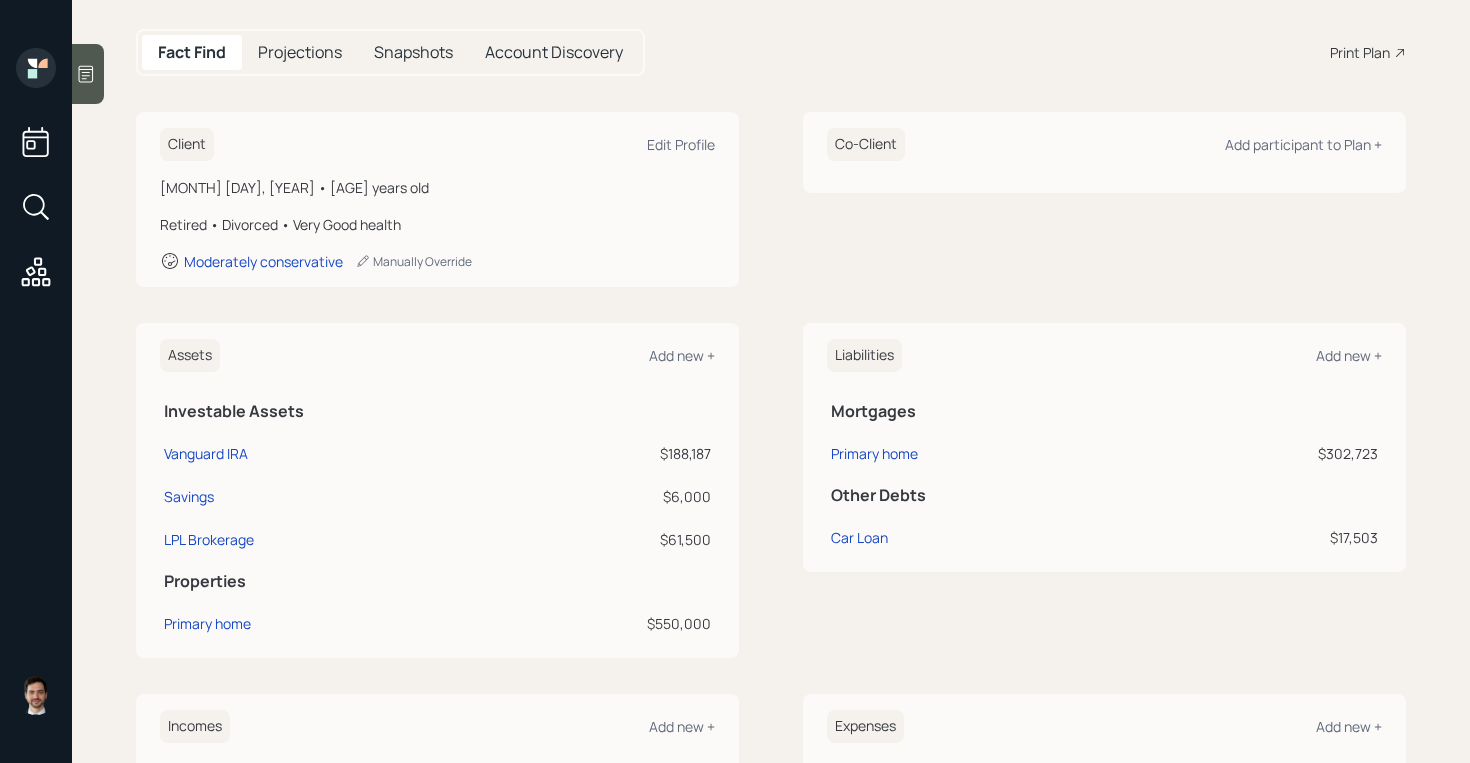 scroll, scrollTop: 176, scrollLeft: 0, axis: vertical 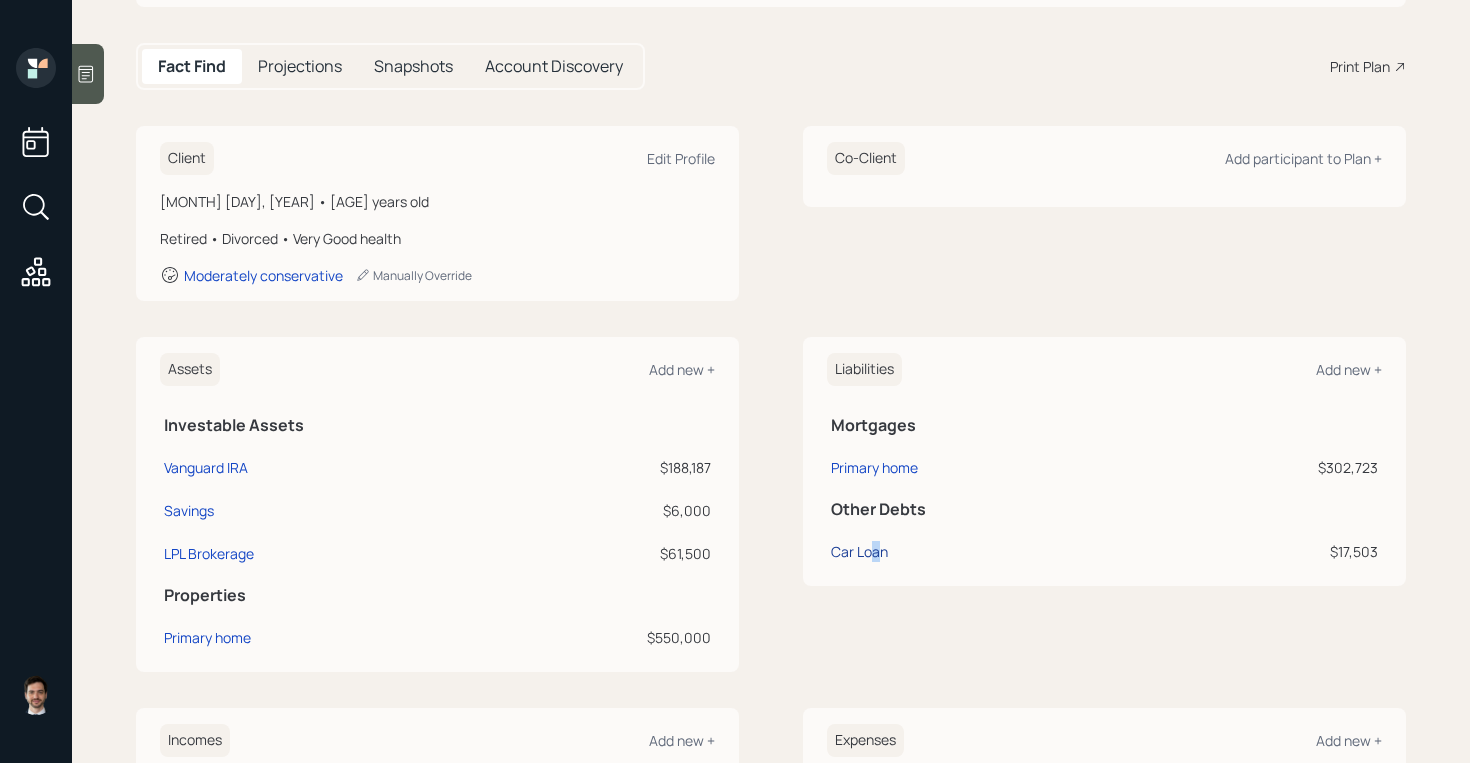 click on "Car Loan" at bounding box center [206, 467] 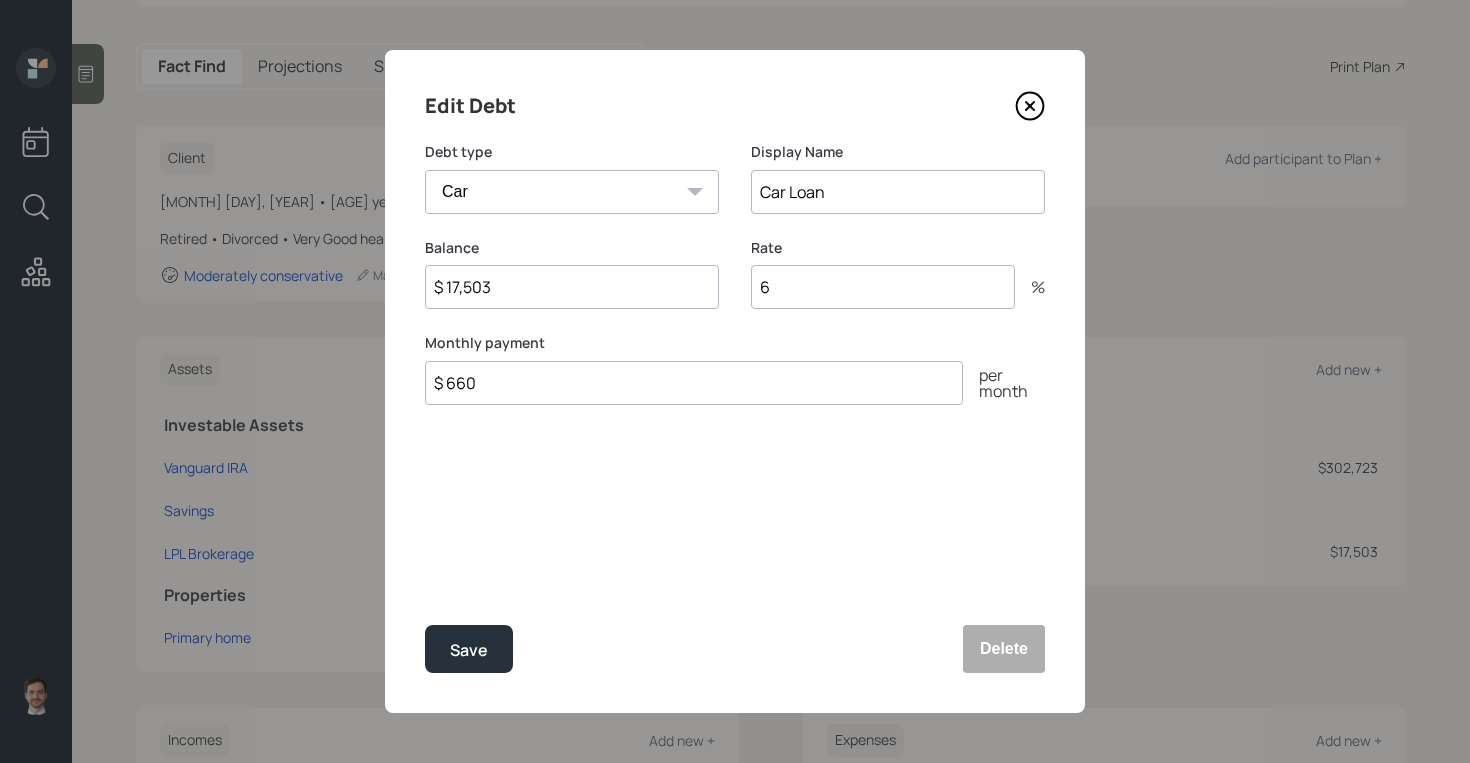 click on "6" at bounding box center (883, 287) 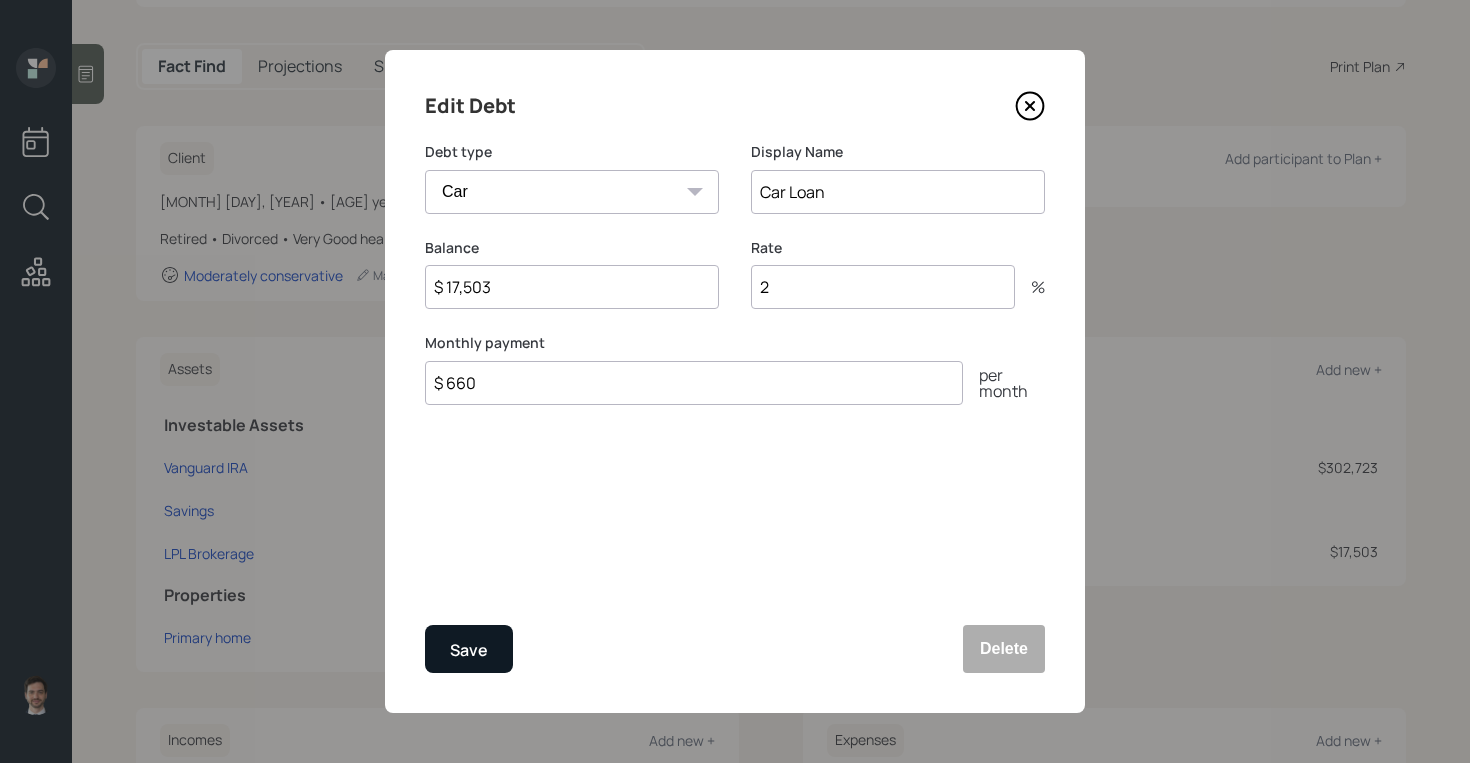 type on "2" 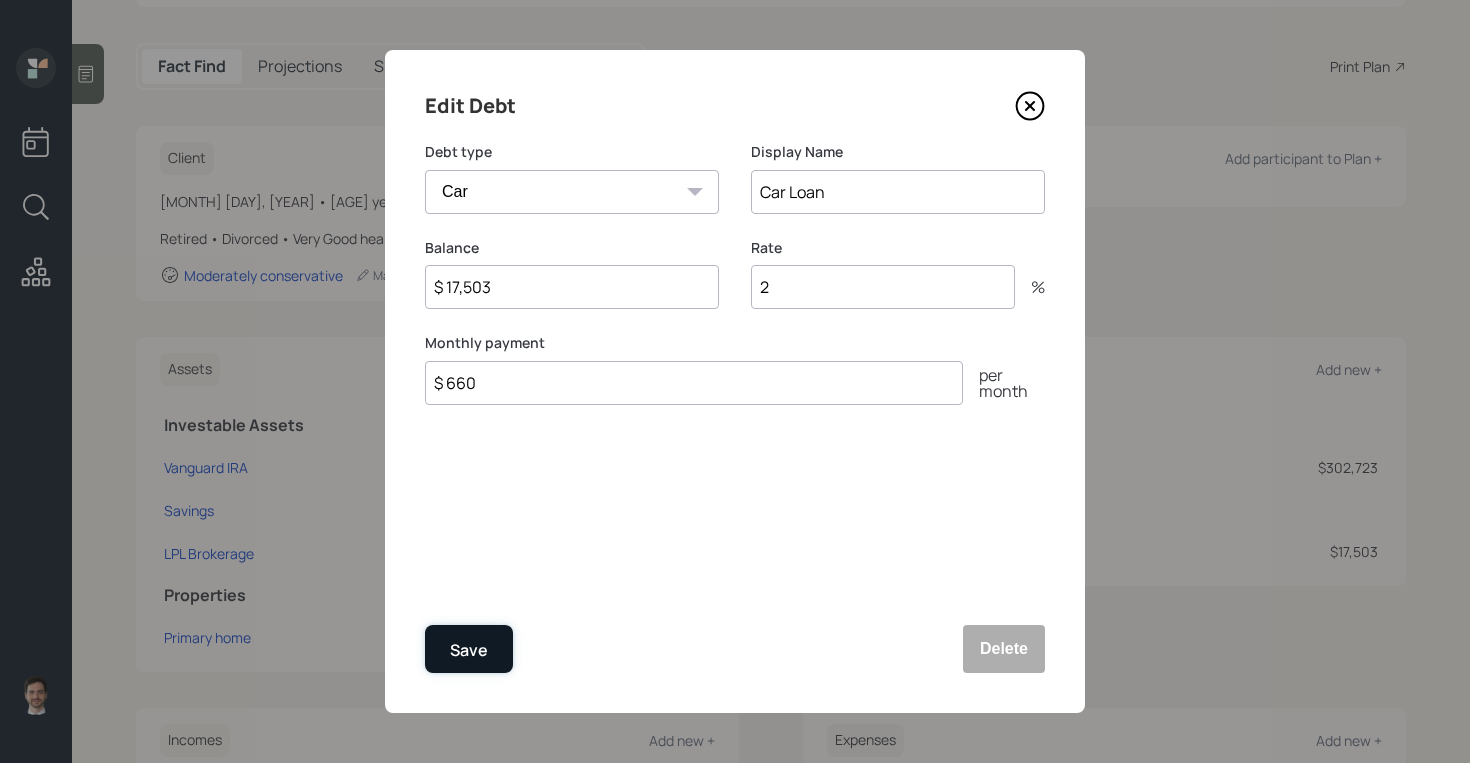 click on "Save" at bounding box center [469, 649] 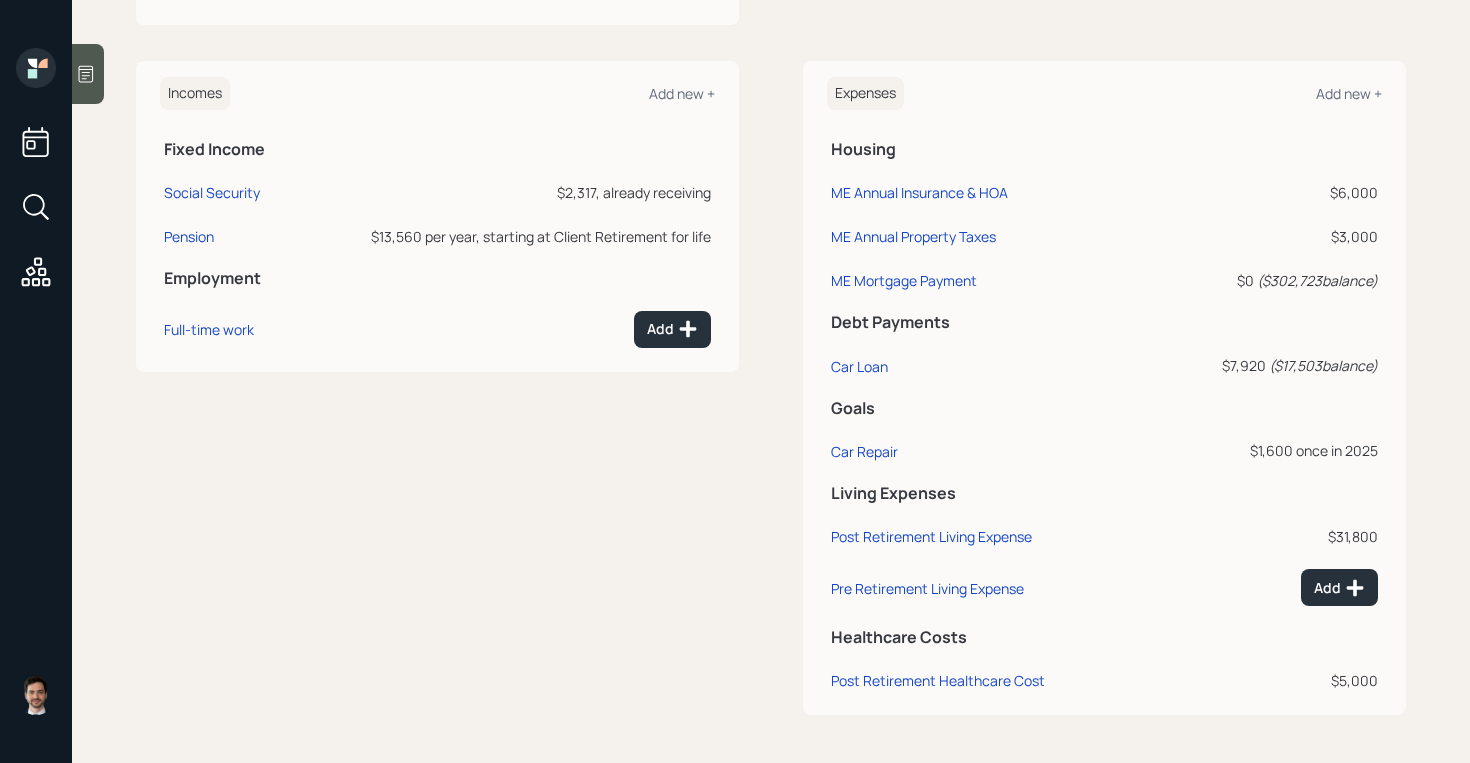 scroll, scrollTop: 0, scrollLeft: 0, axis: both 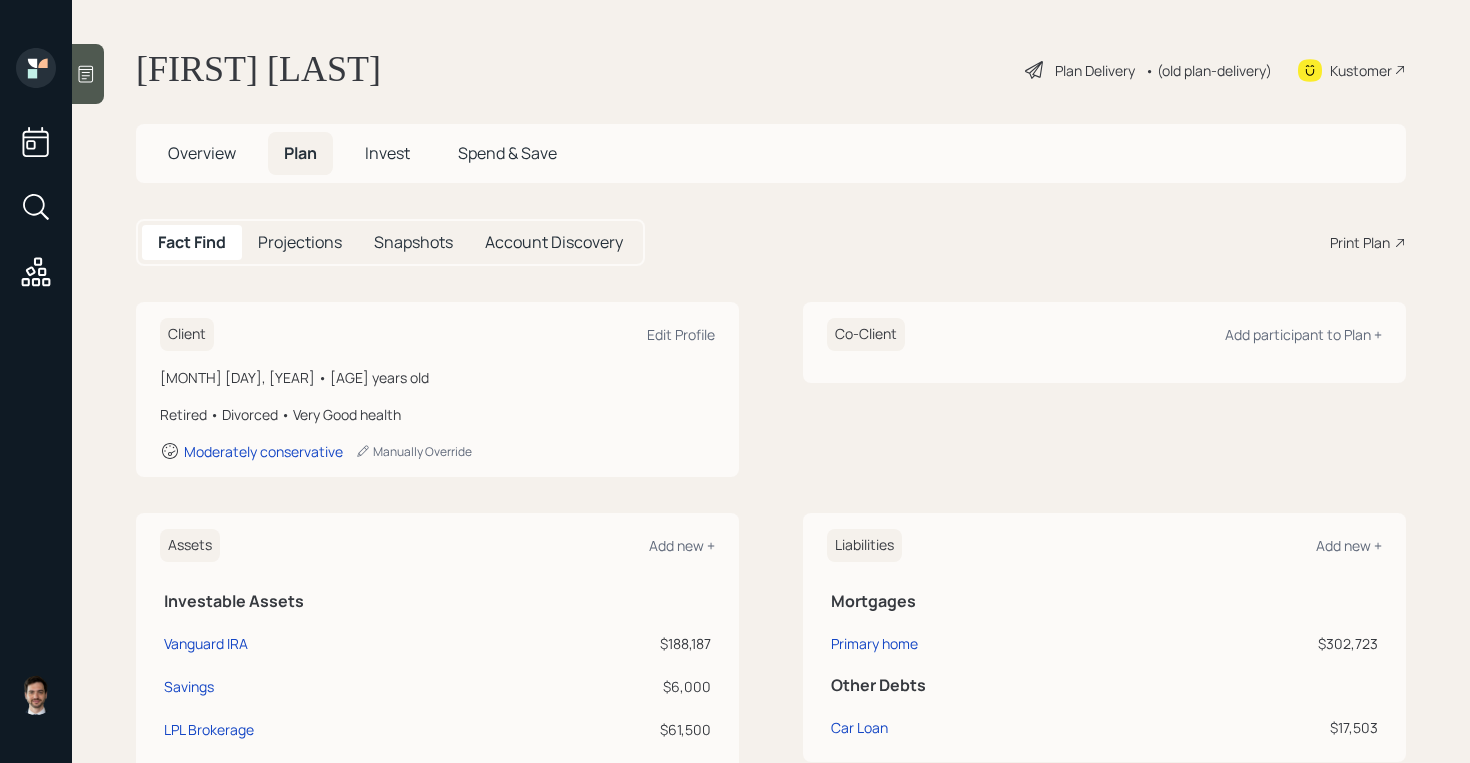 click on "Overview" at bounding box center (202, 153) 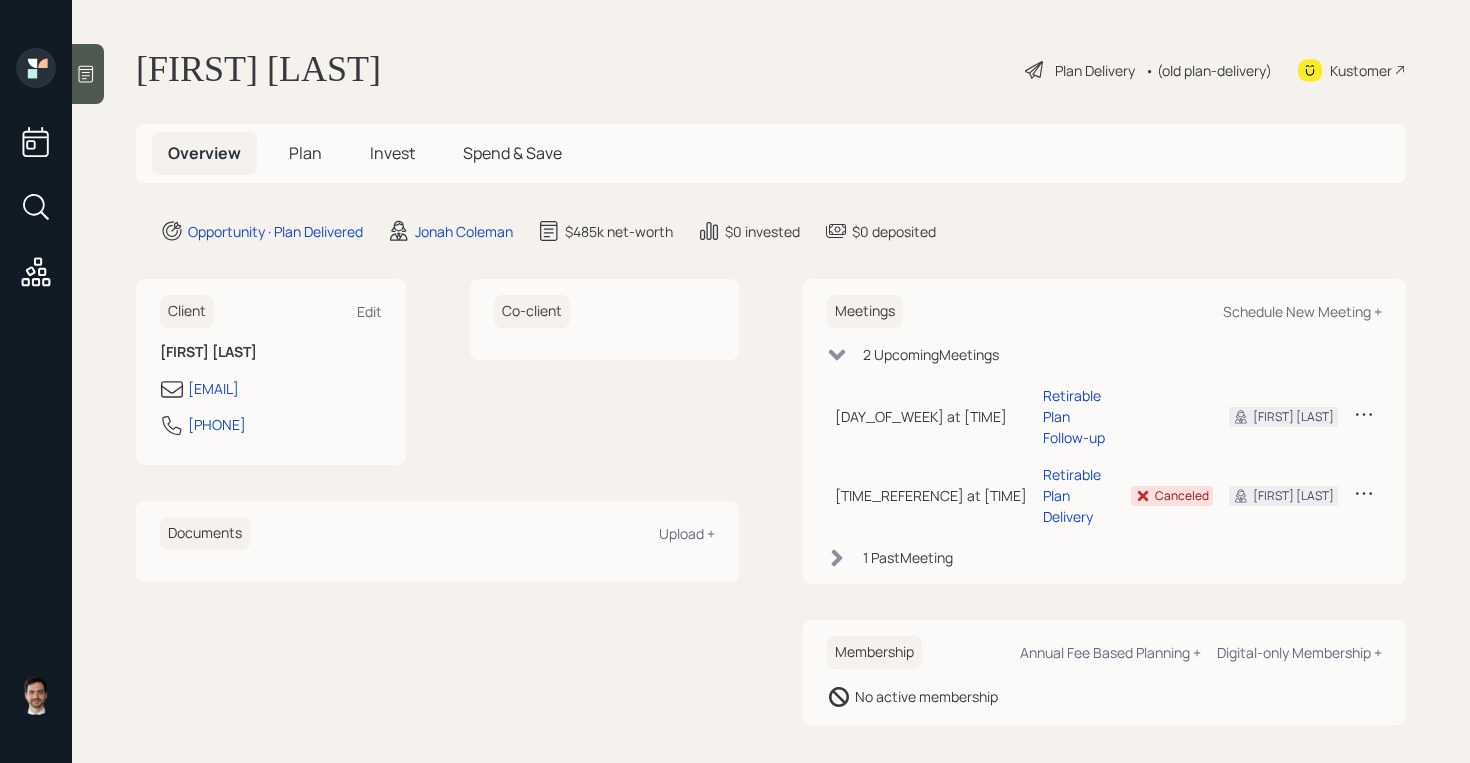 click on "Plan" at bounding box center (305, 153) 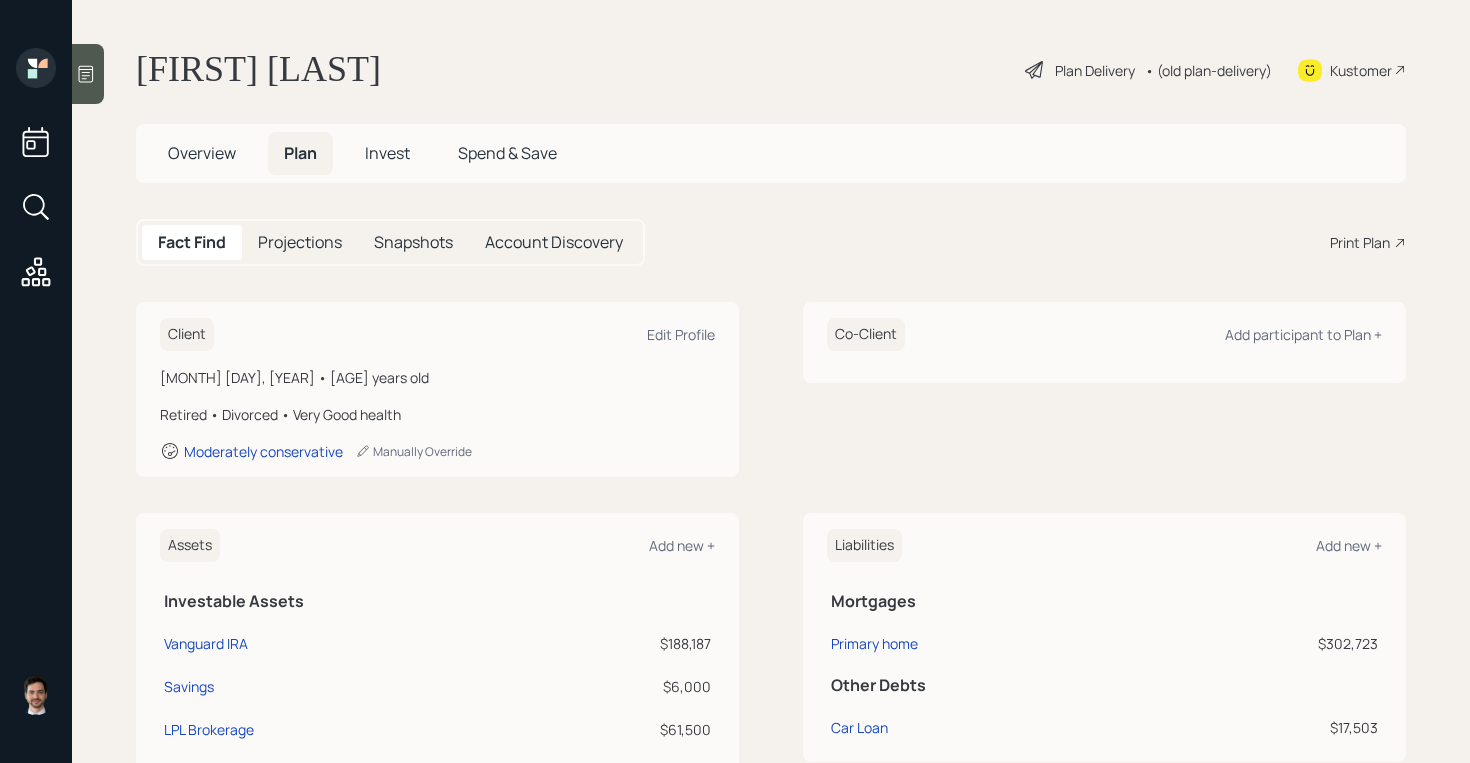 click on "Print Plan" at bounding box center [1360, 242] 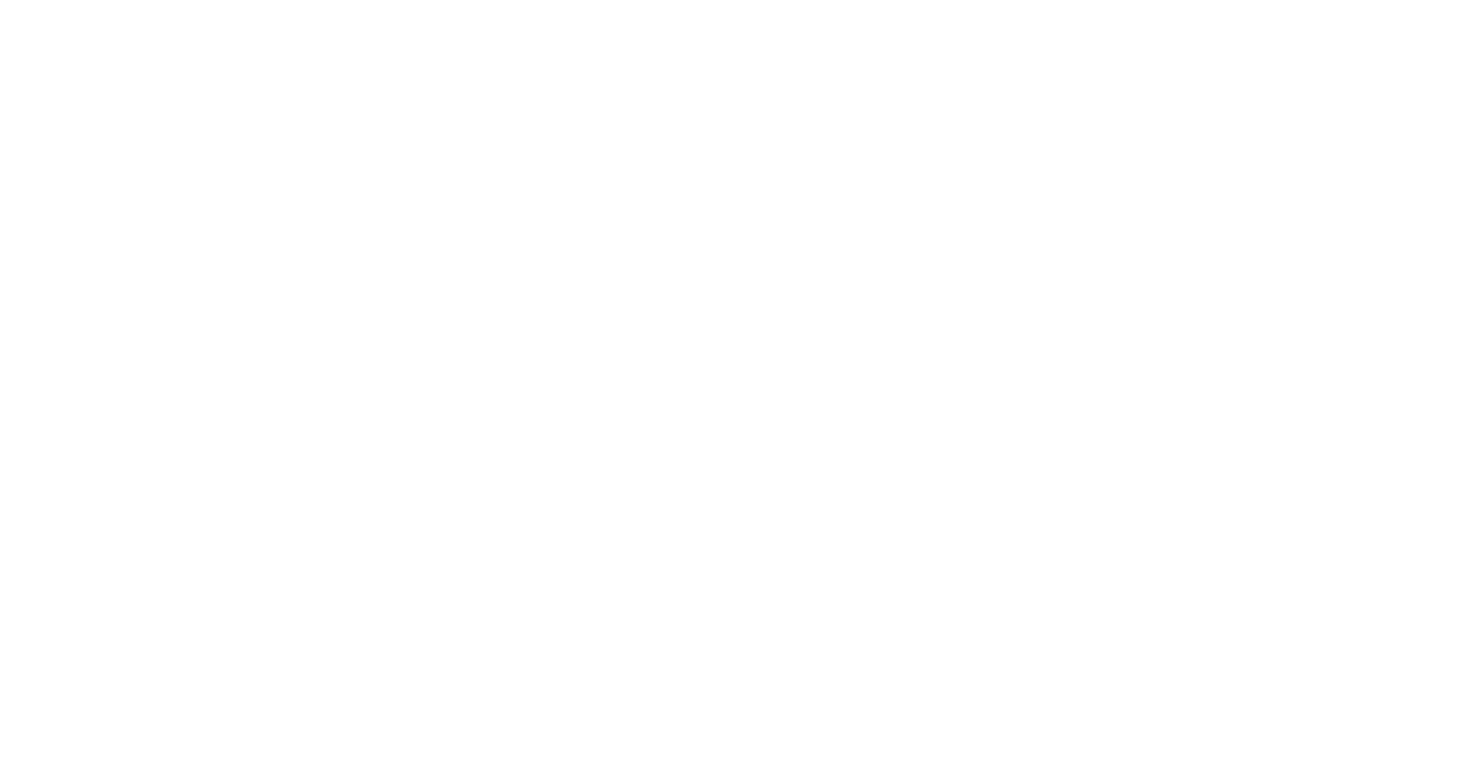 scroll, scrollTop: 0, scrollLeft: 0, axis: both 